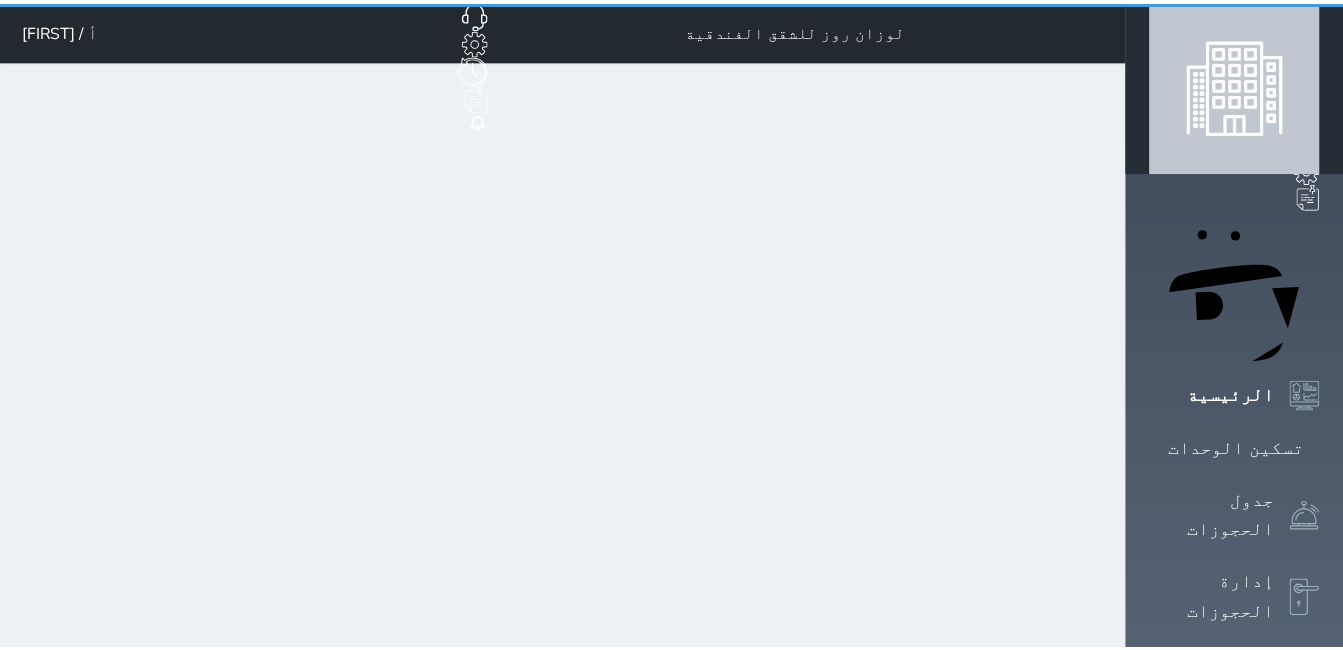 scroll, scrollTop: 0, scrollLeft: 0, axis: both 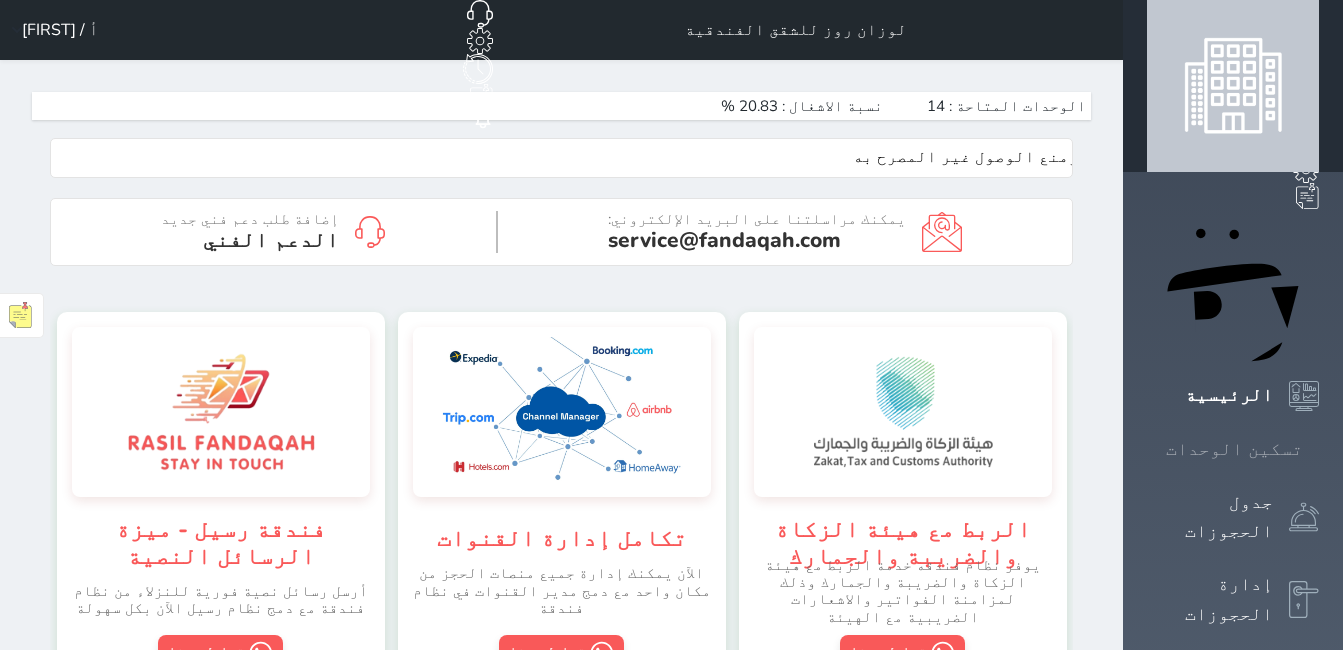 click on "تسكين الوحدات" at bounding box center [1234, 449] 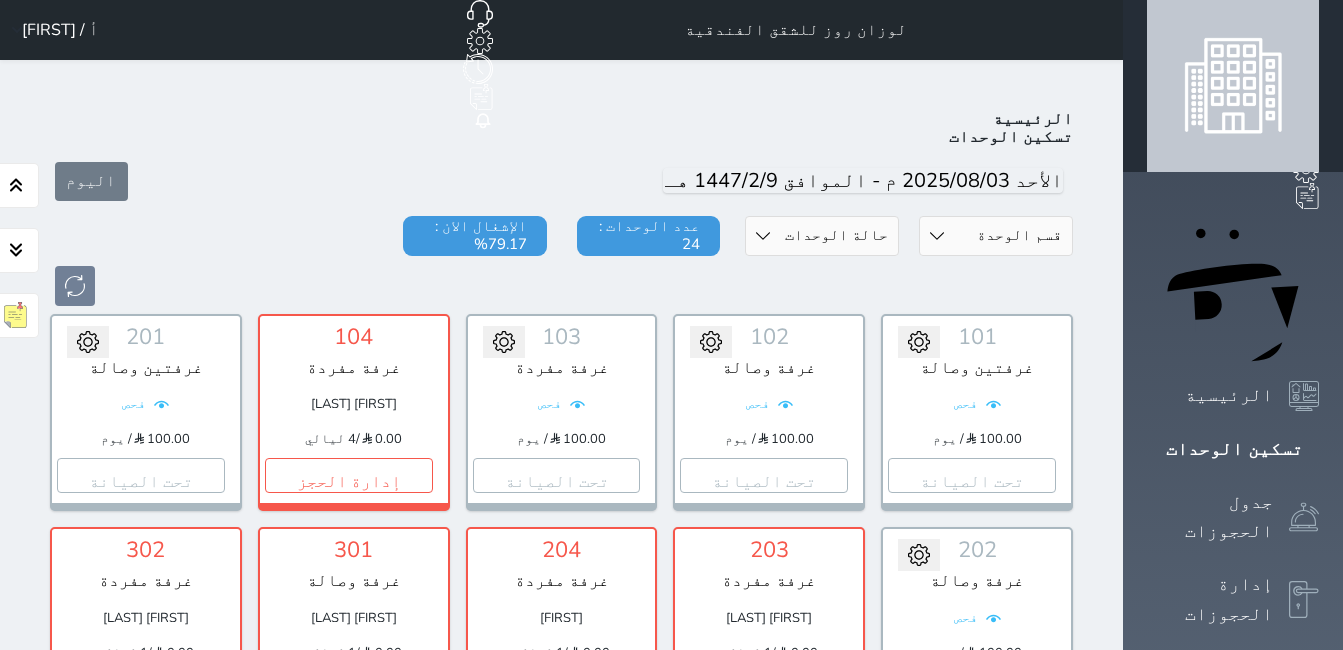 scroll, scrollTop: 78, scrollLeft: 0, axis: vertical 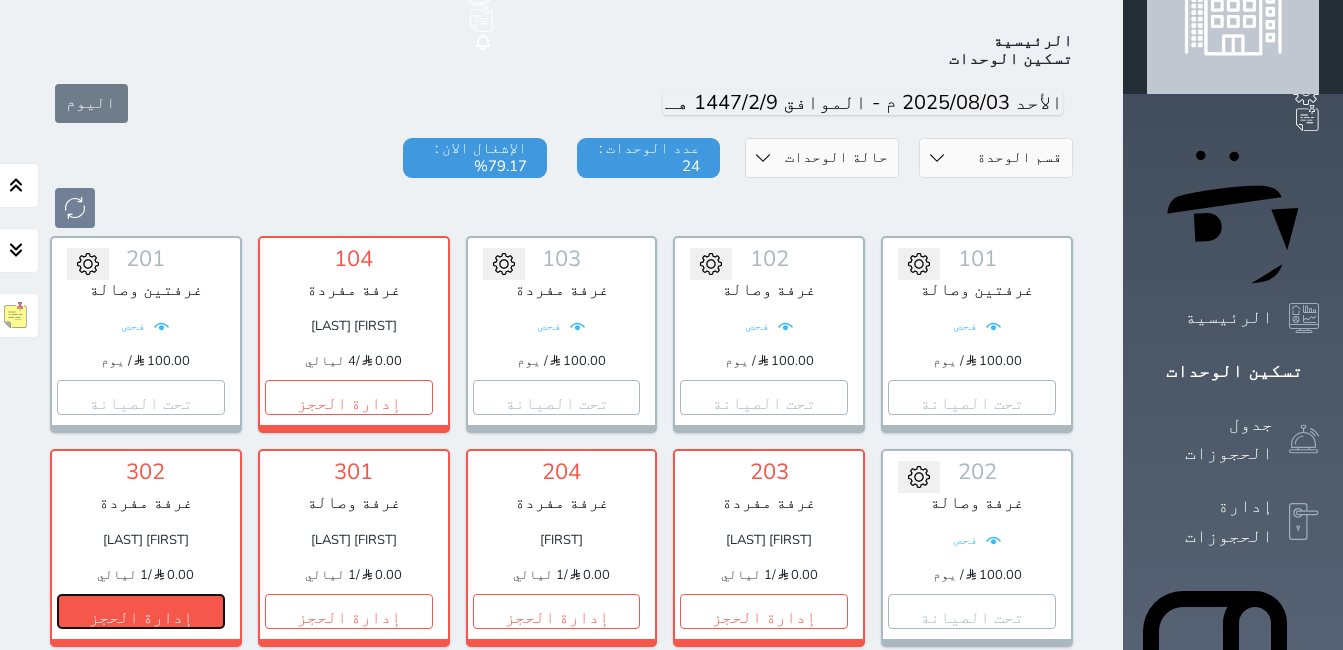 click on "إدارة الحجز" at bounding box center (141, 611) 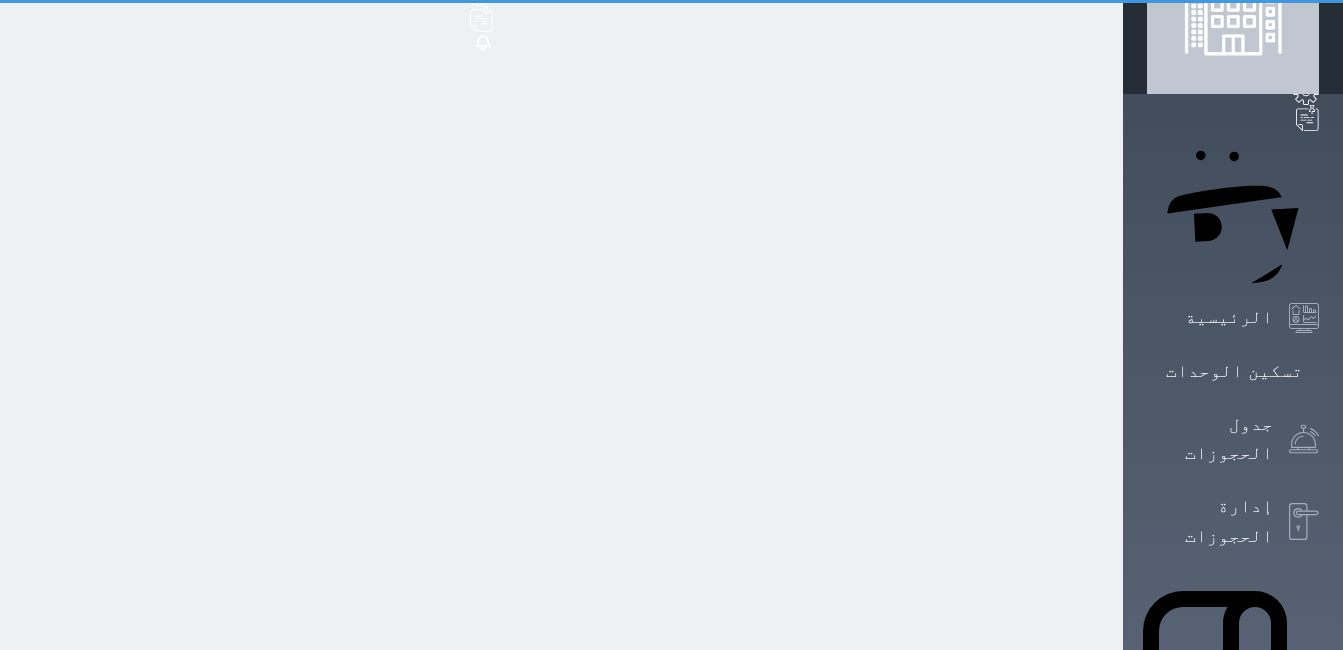 scroll, scrollTop: 0, scrollLeft: 0, axis: both 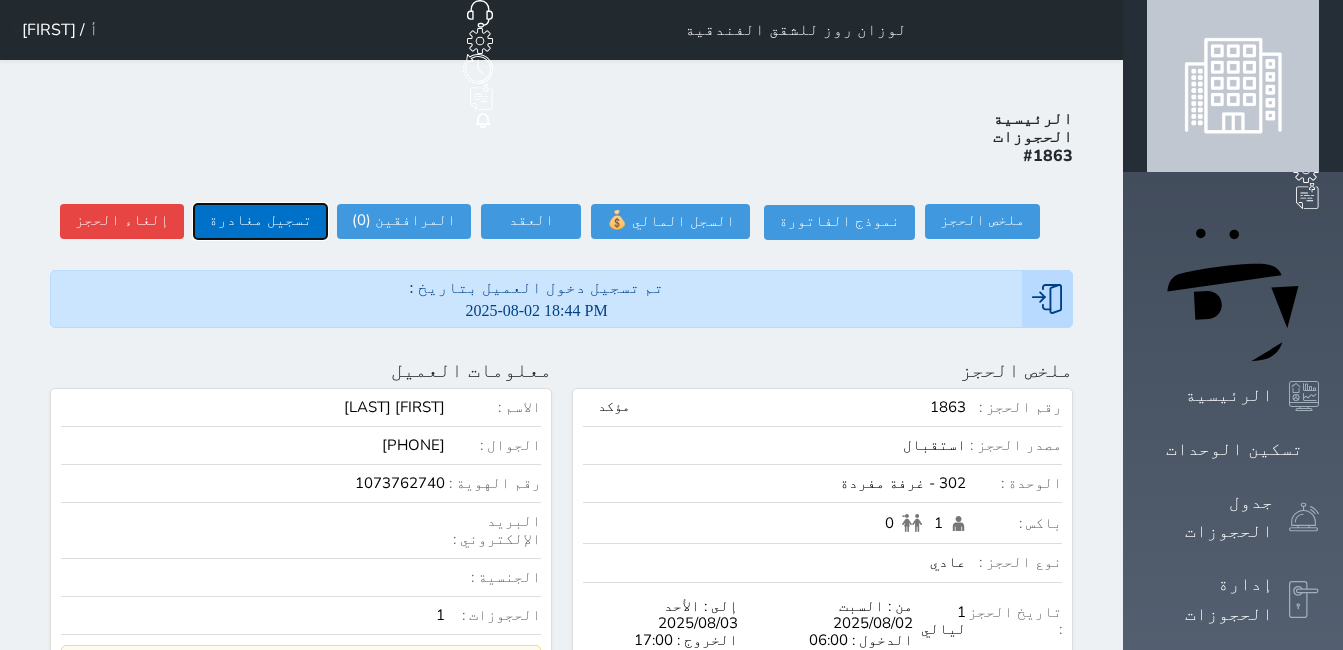 click on "تسجيل مغادرة" at bounding box center [260, 221] 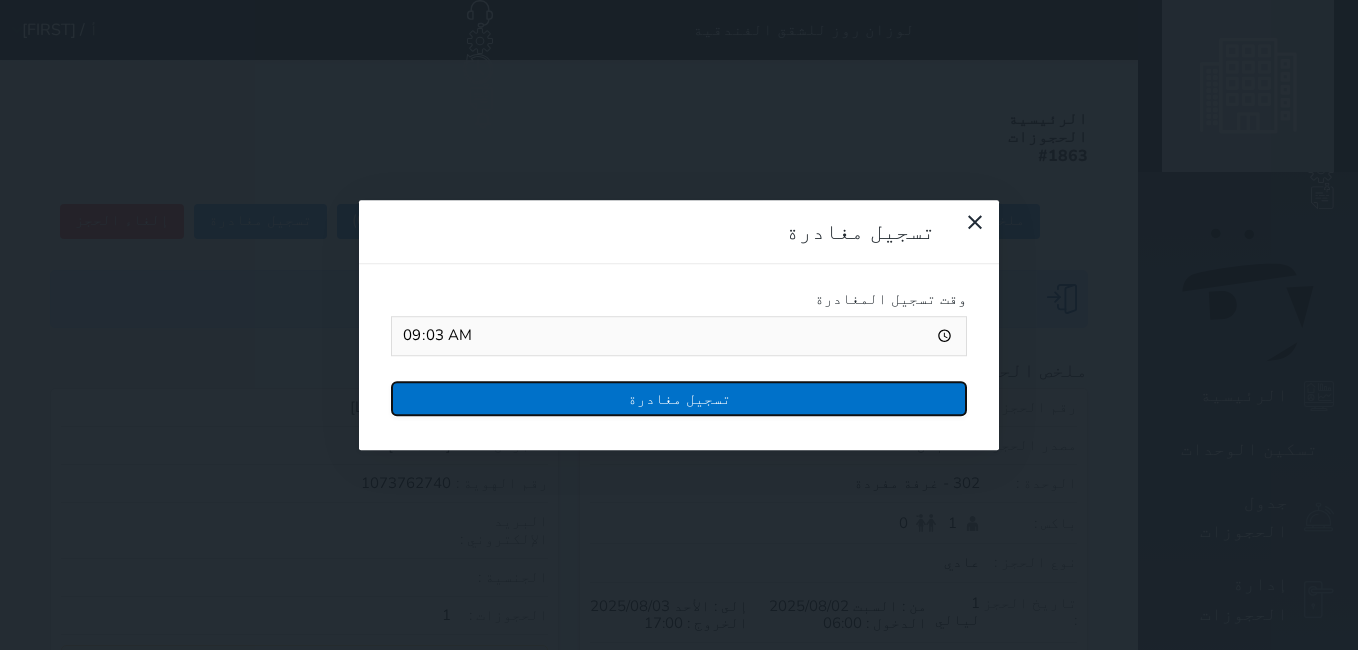 click on "تسجيل مغادرة" at bounding box center (679, 398) 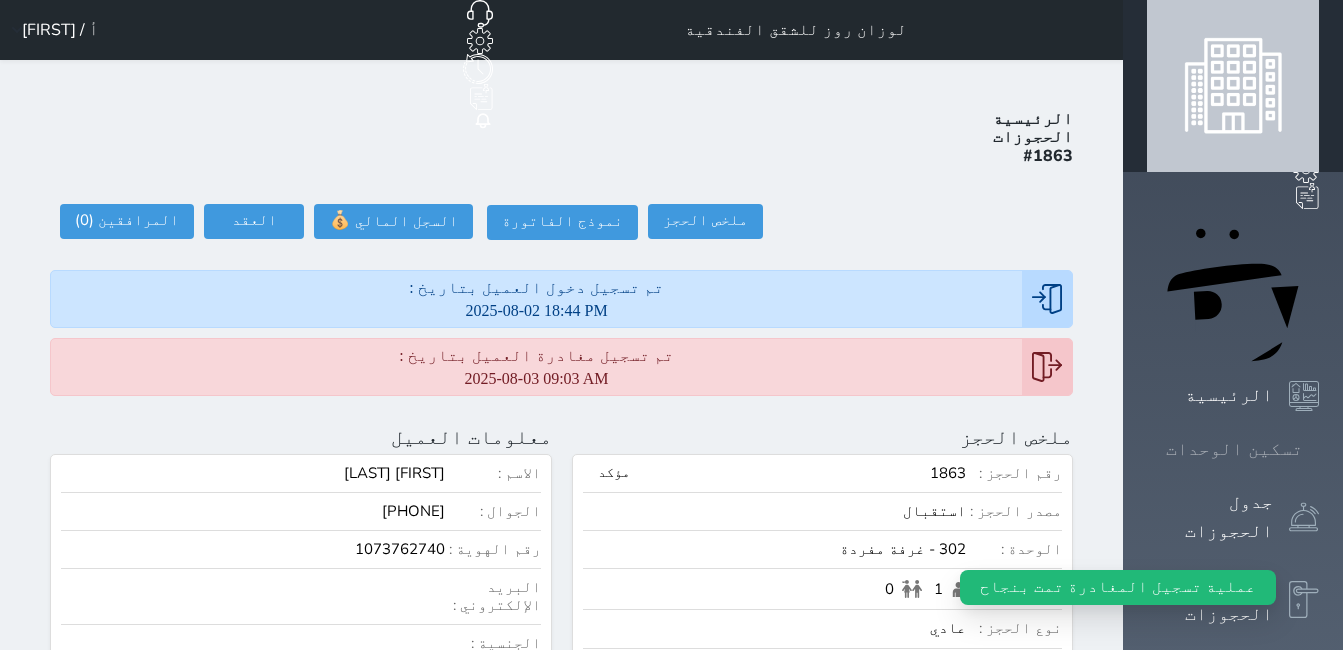click 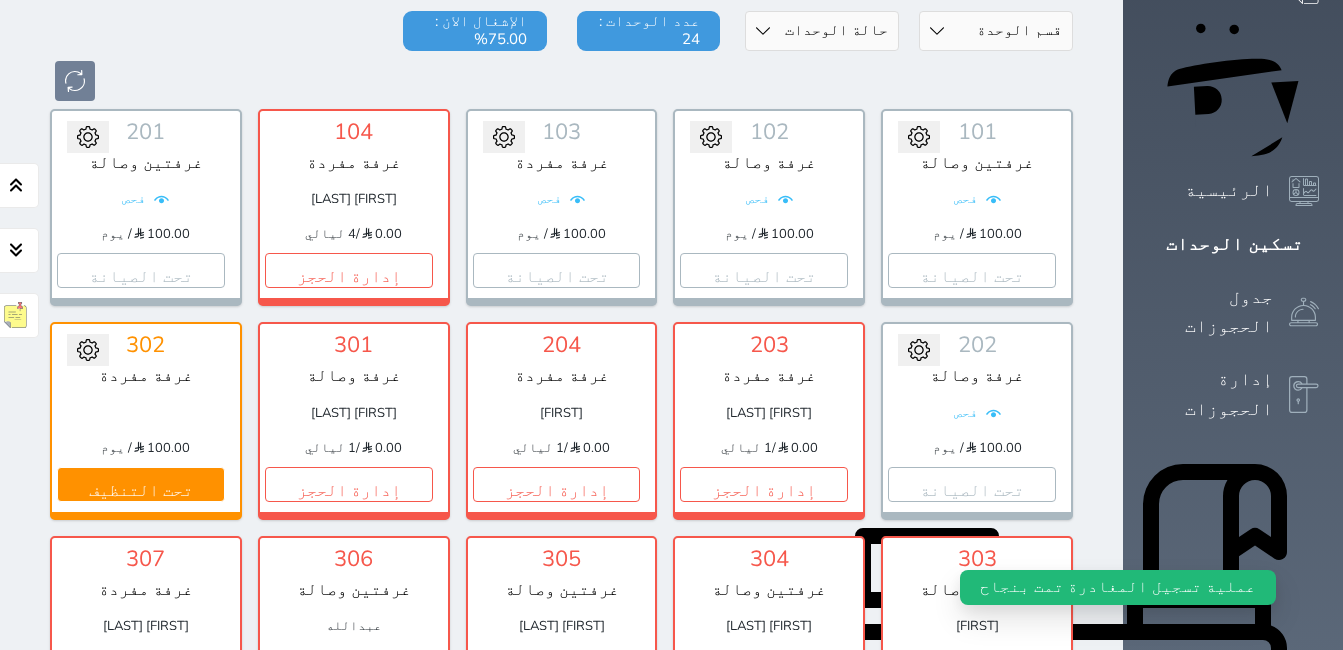 scroll, scrollTop: 278, scrollLeft: 0, axis: vertical 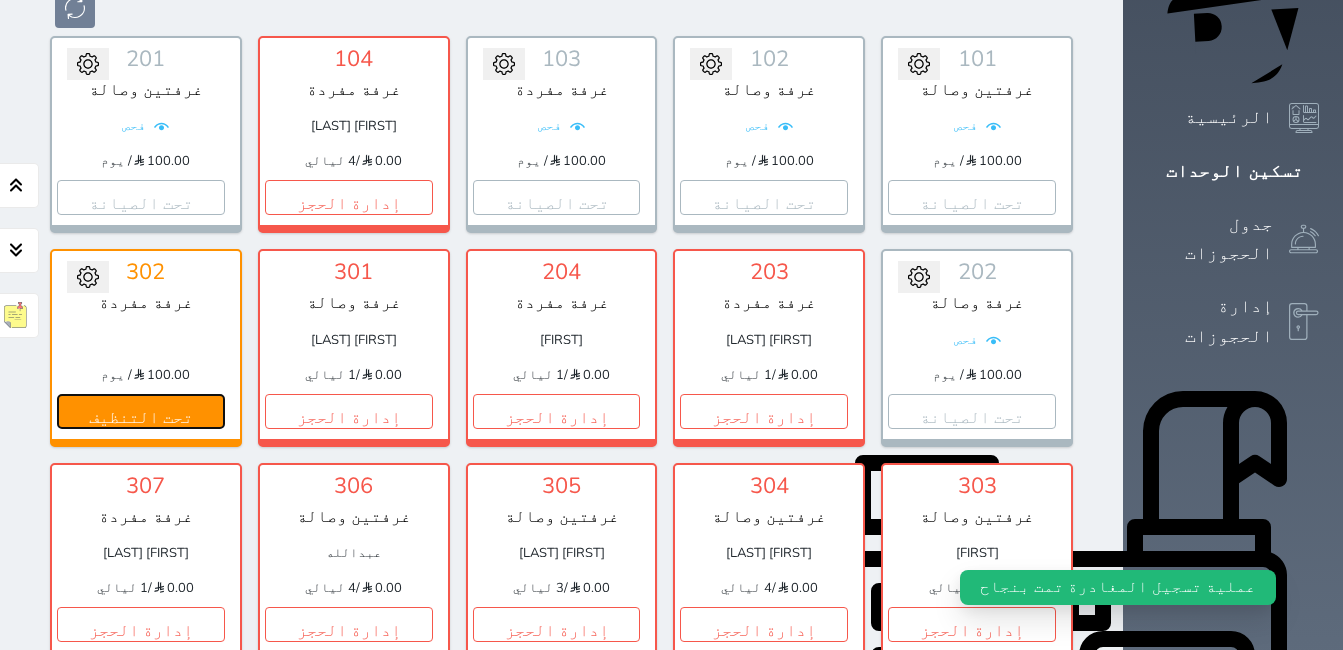 click on "تحت التنظيف" at bounding box center (141, 411) 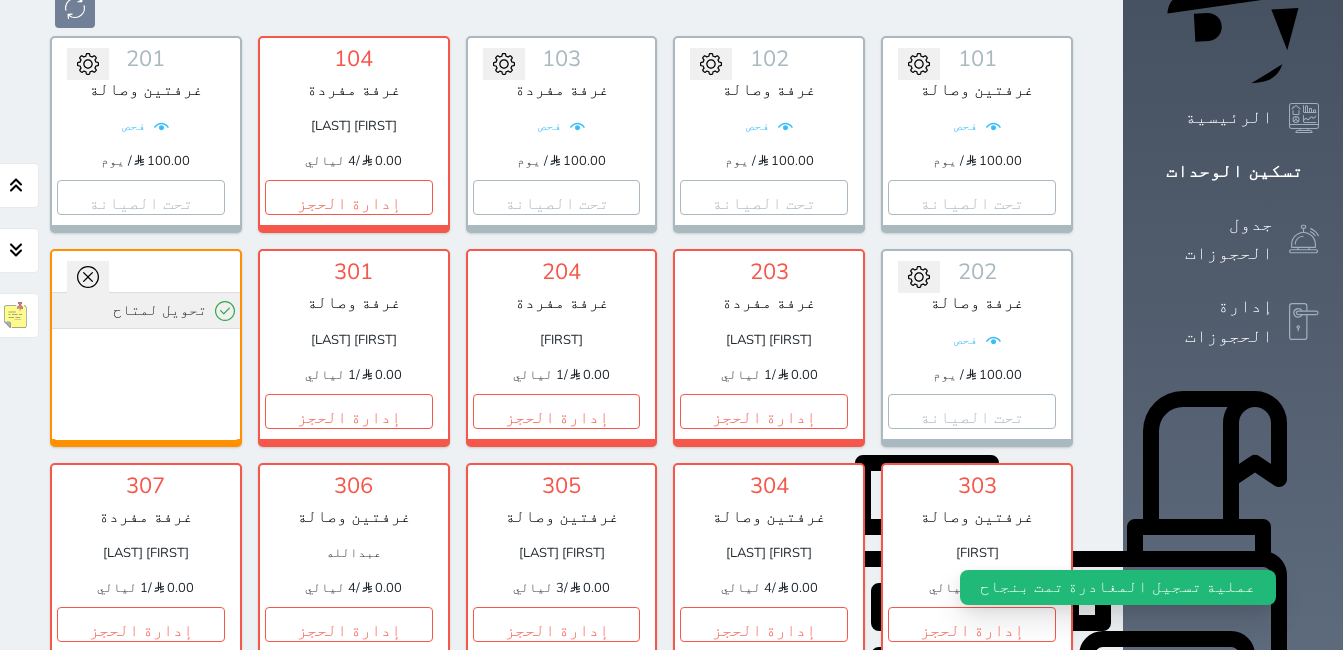 click 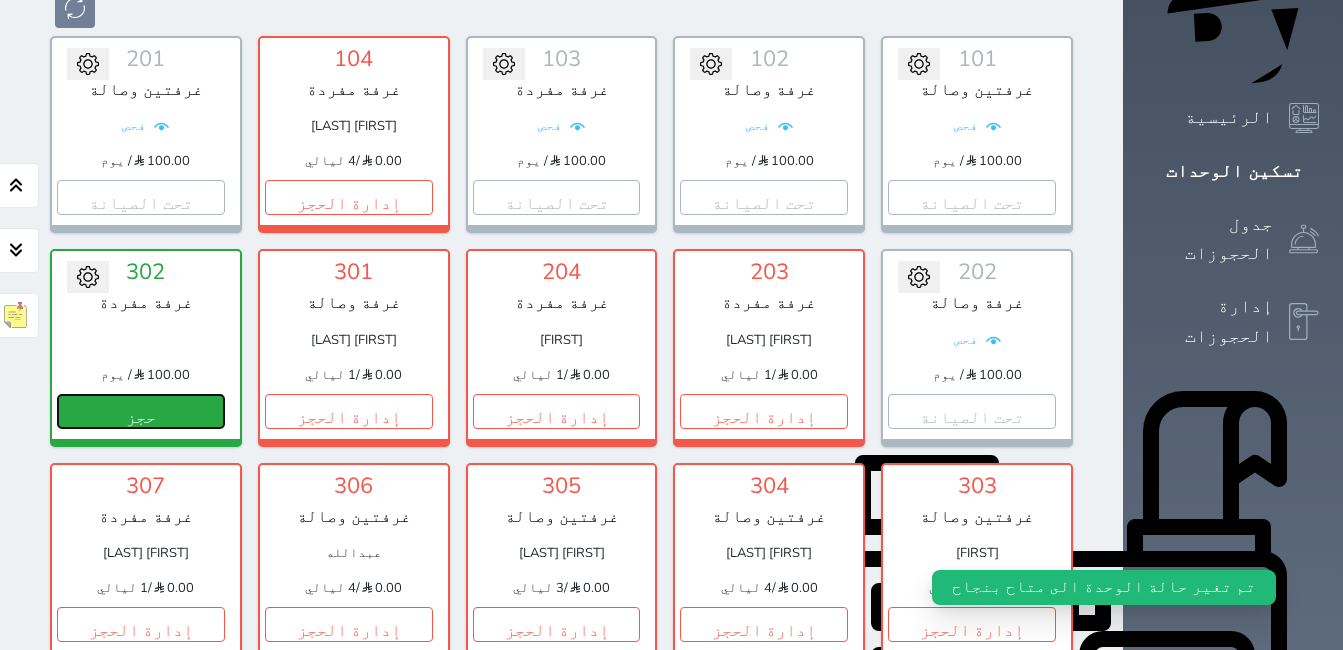 click on "حجز" at bounding box center [141, 411] 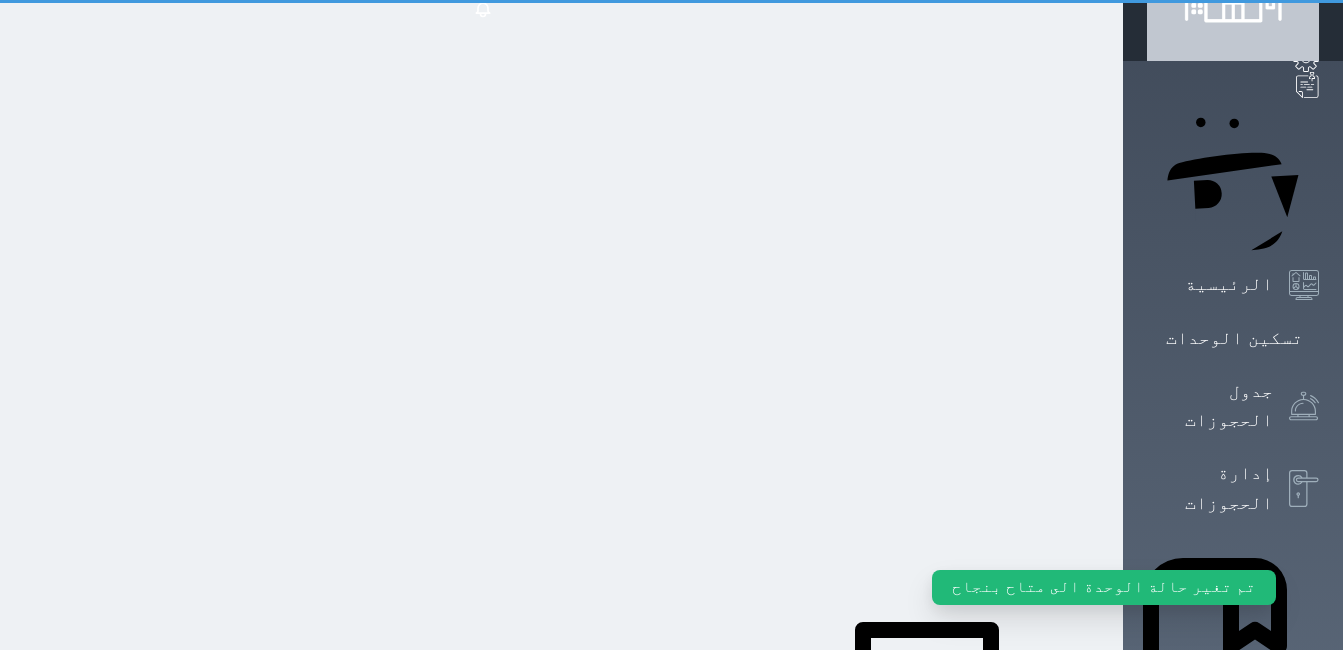 scroll, scrollTop: 0, scrollLeft: 0, axis: both 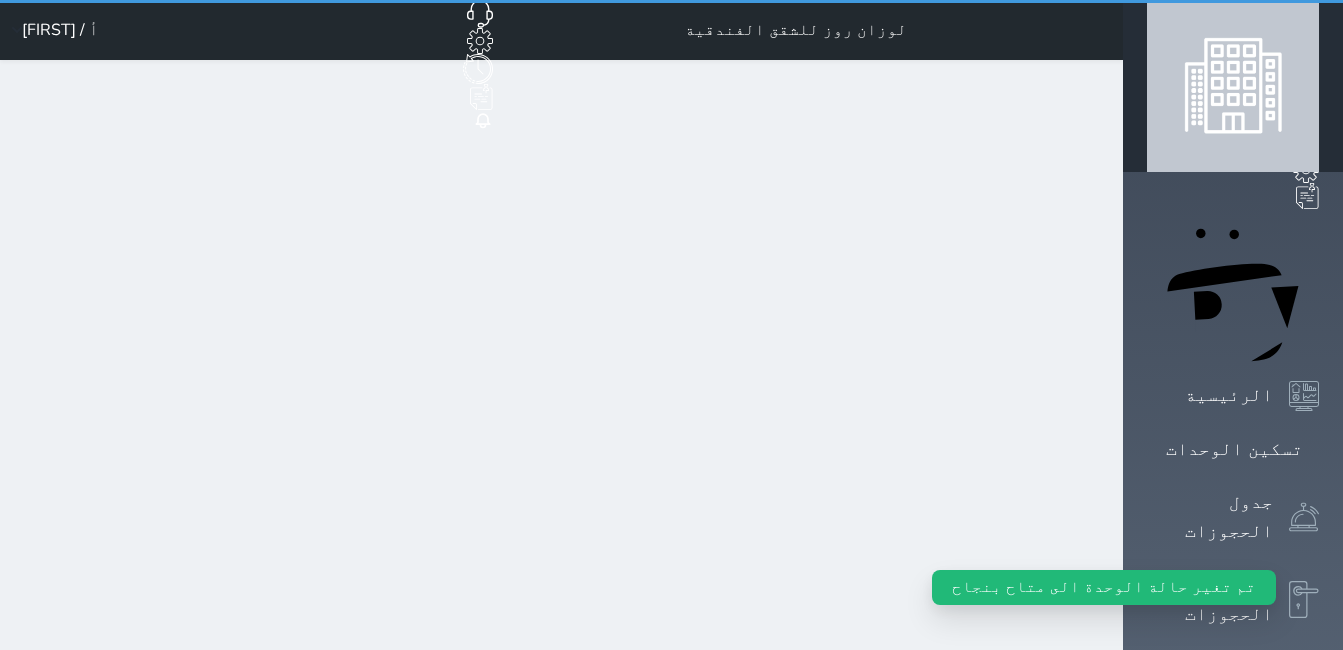 select on "1" 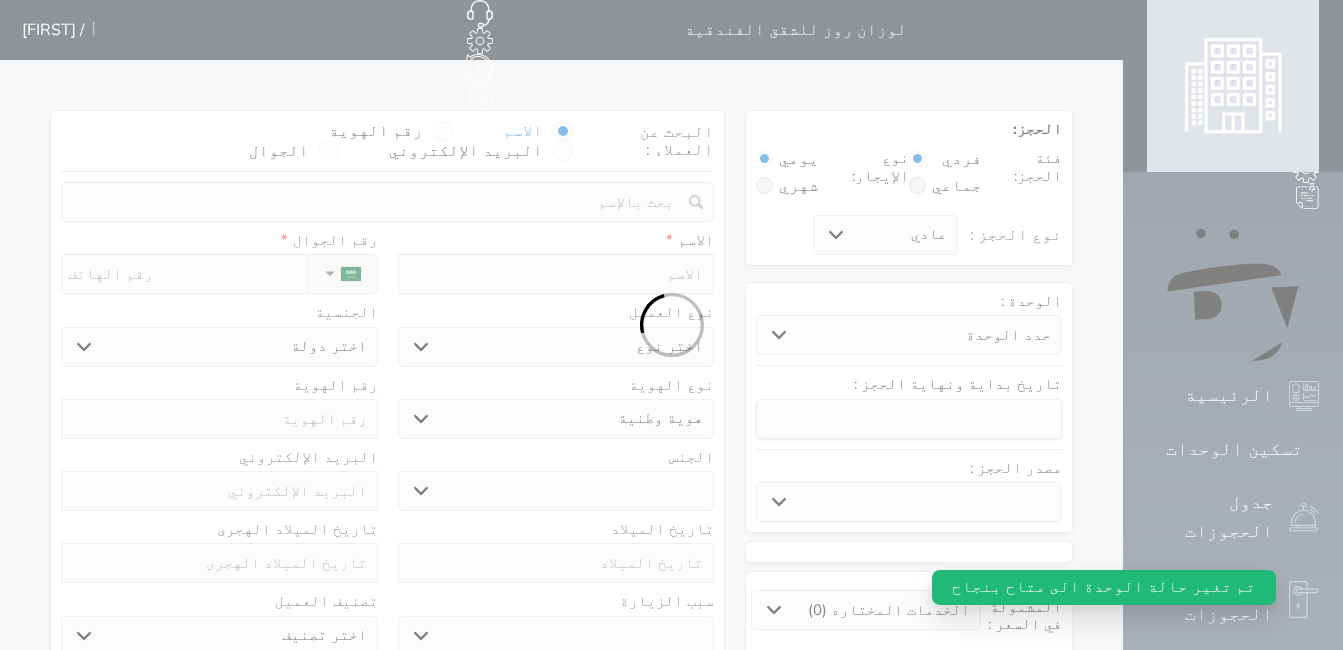 select 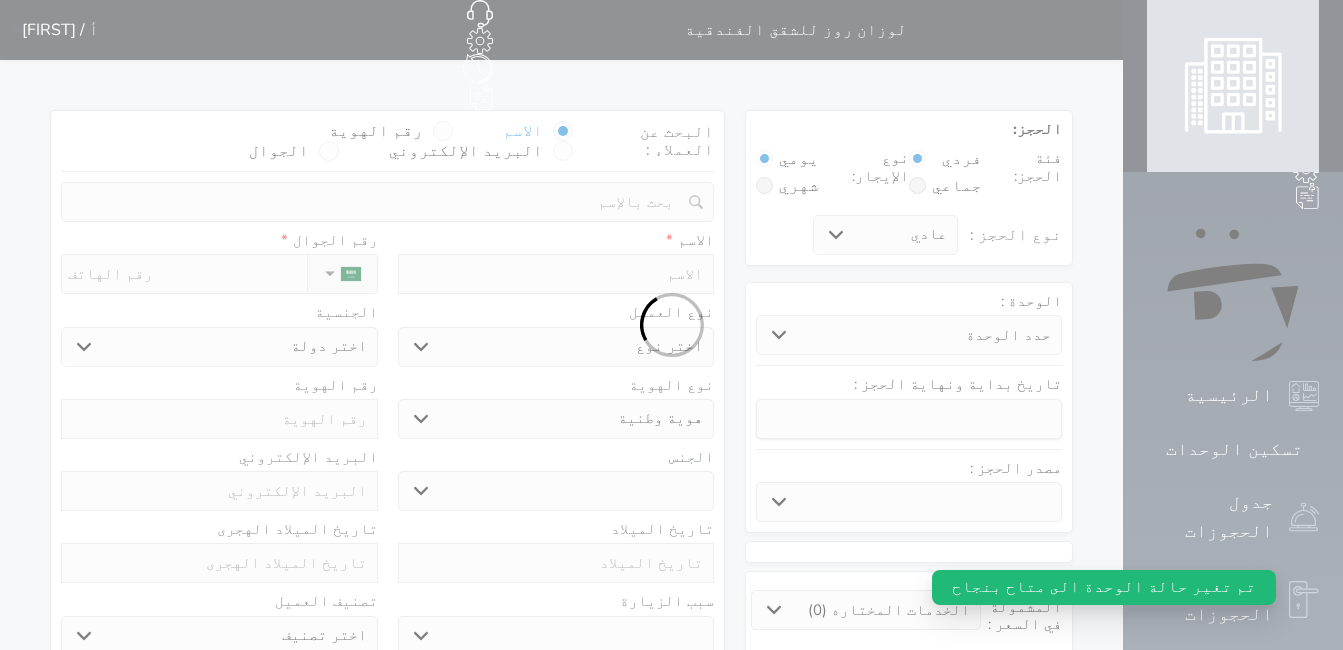 select on "29223" 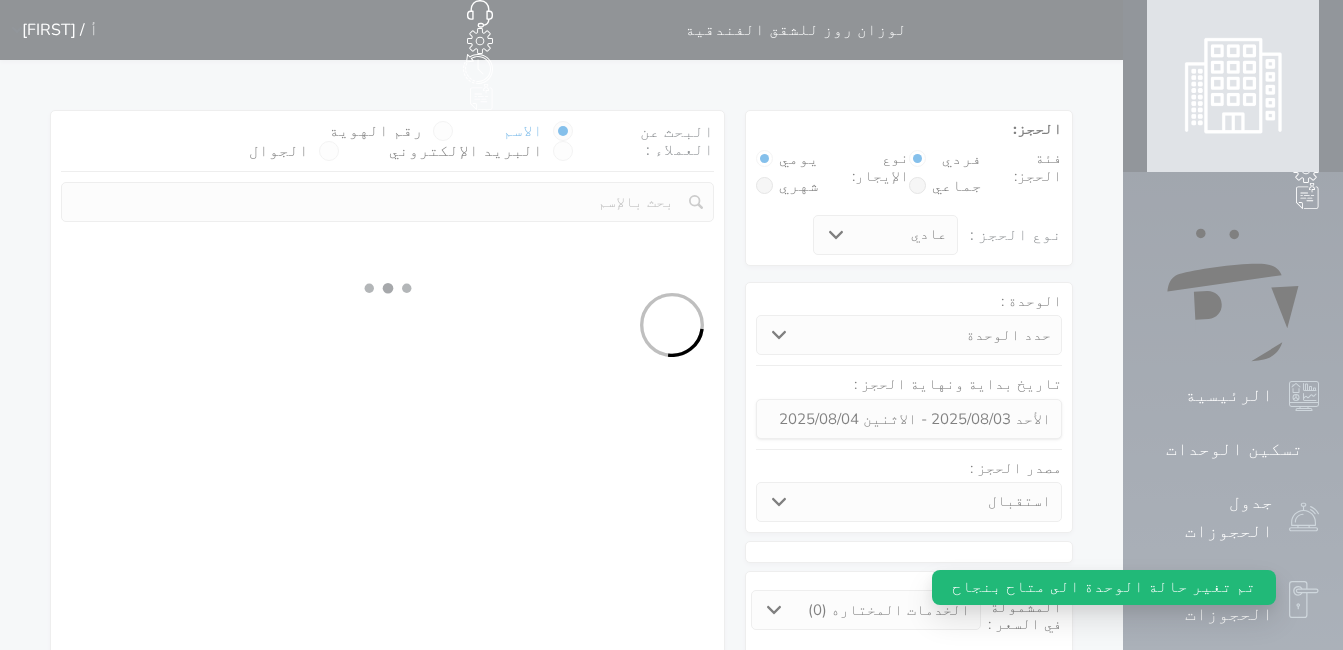select 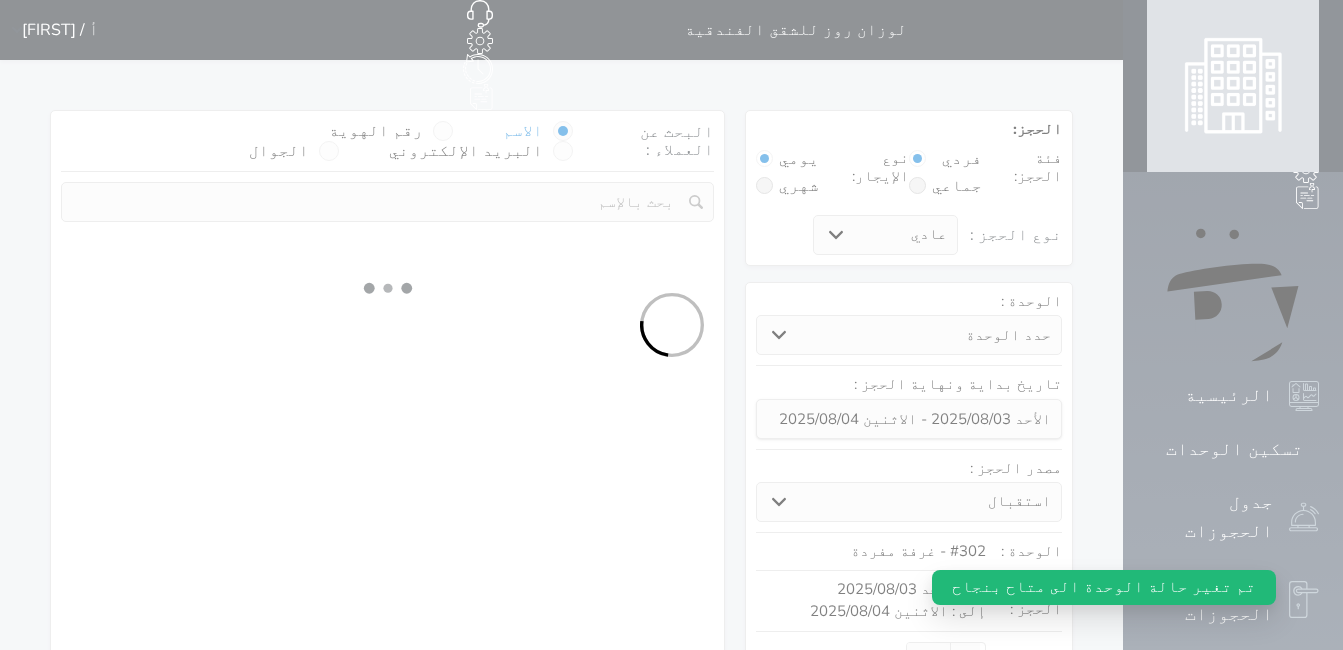 select on "1" 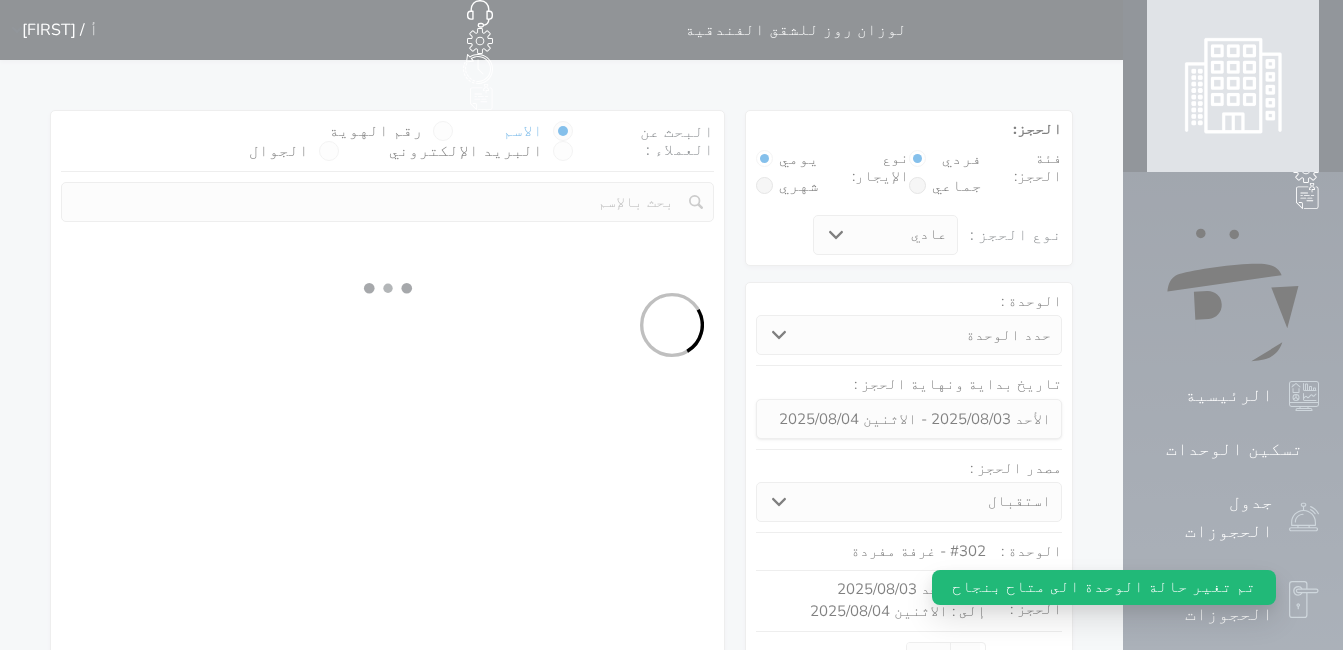 select on "113" 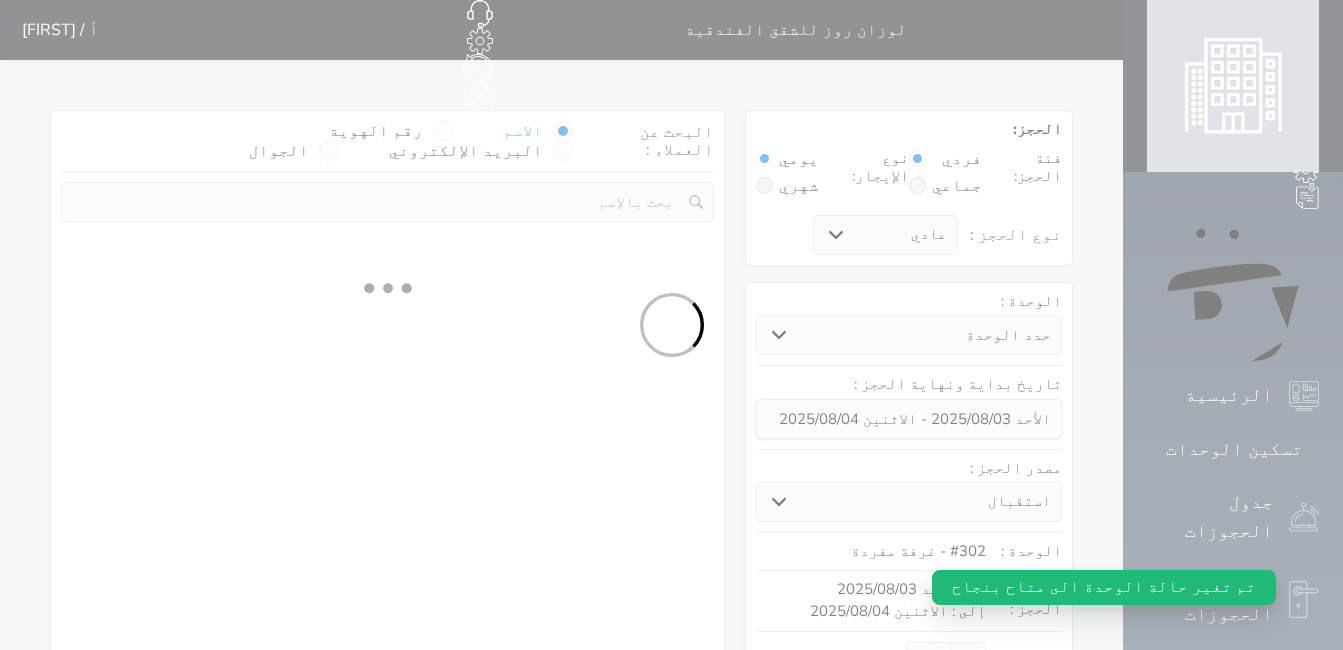 select on "1" 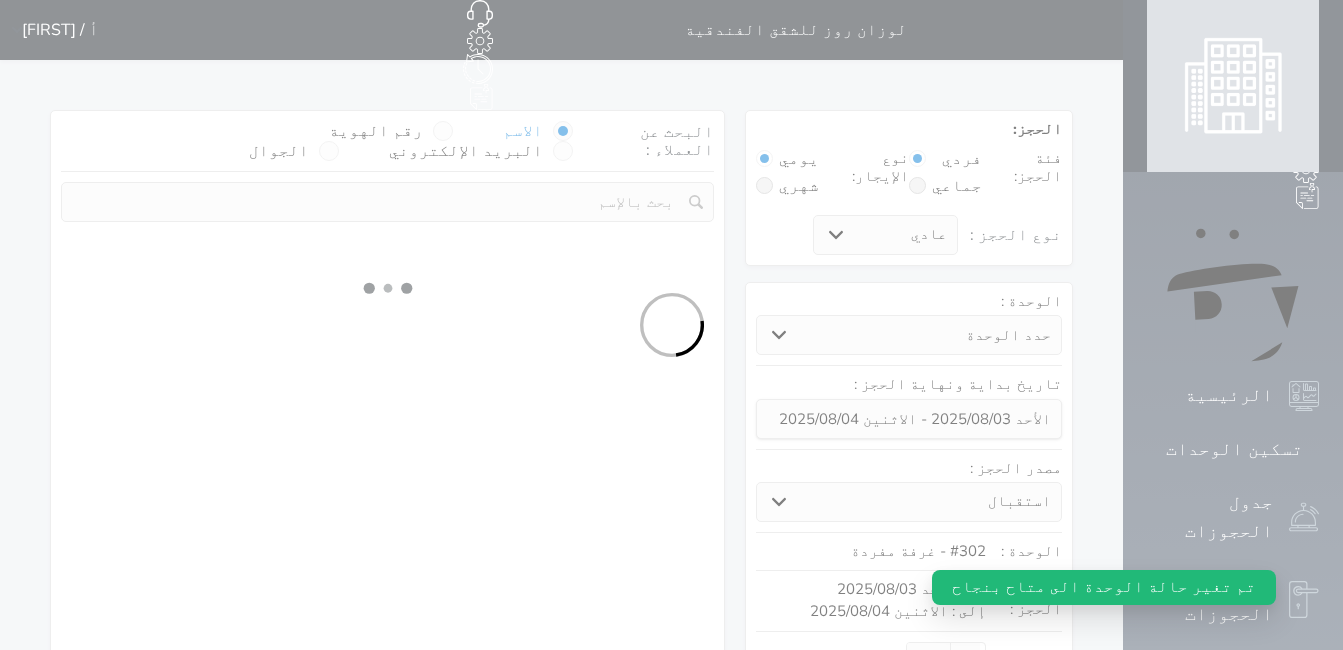 select 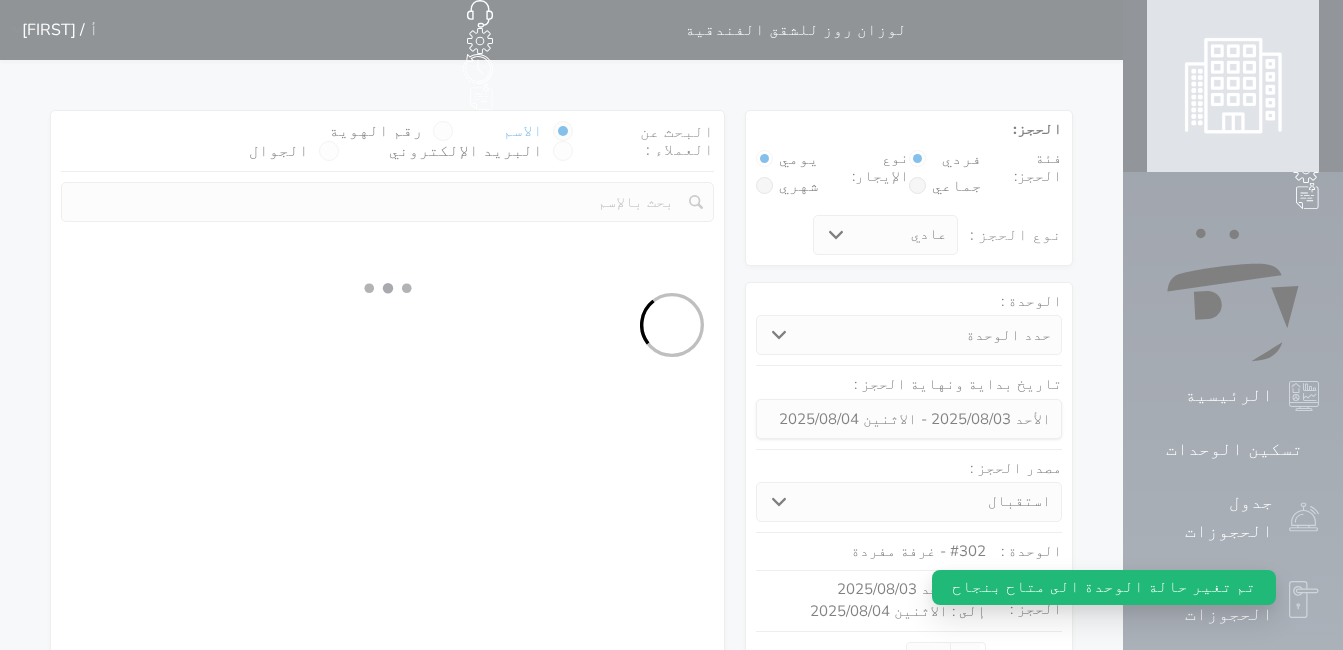 select on "7" 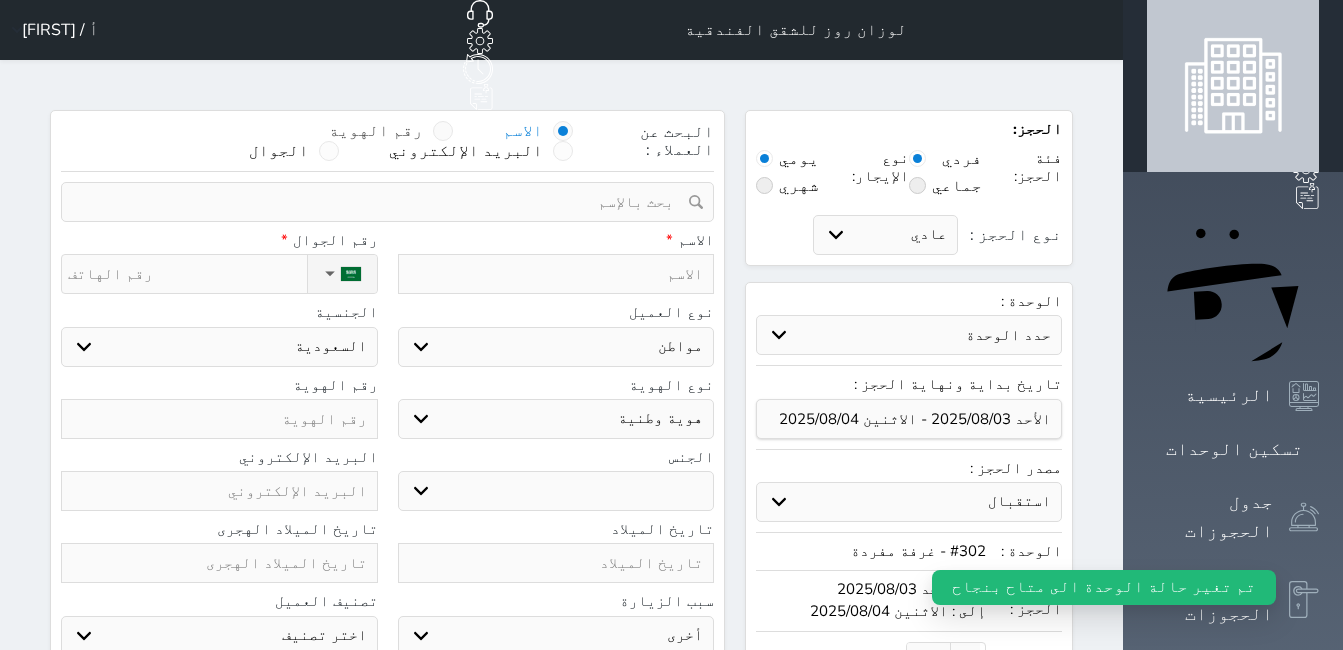 click at bounding box center (443, 131) 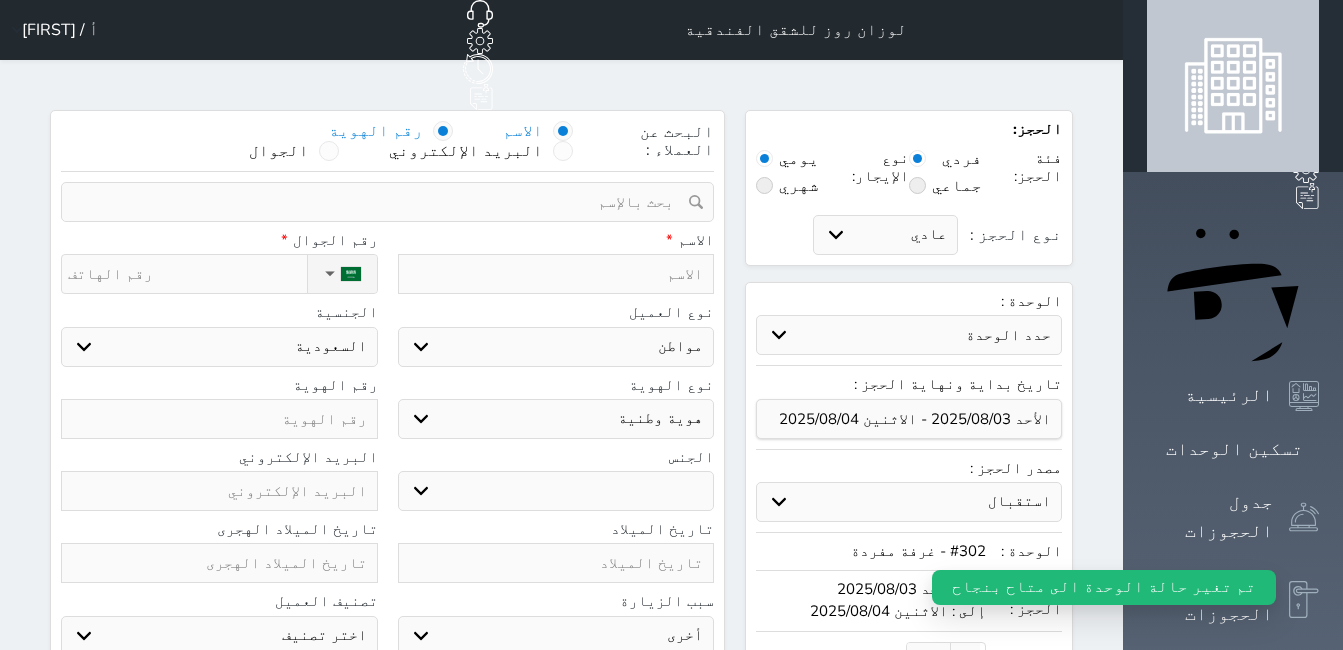select 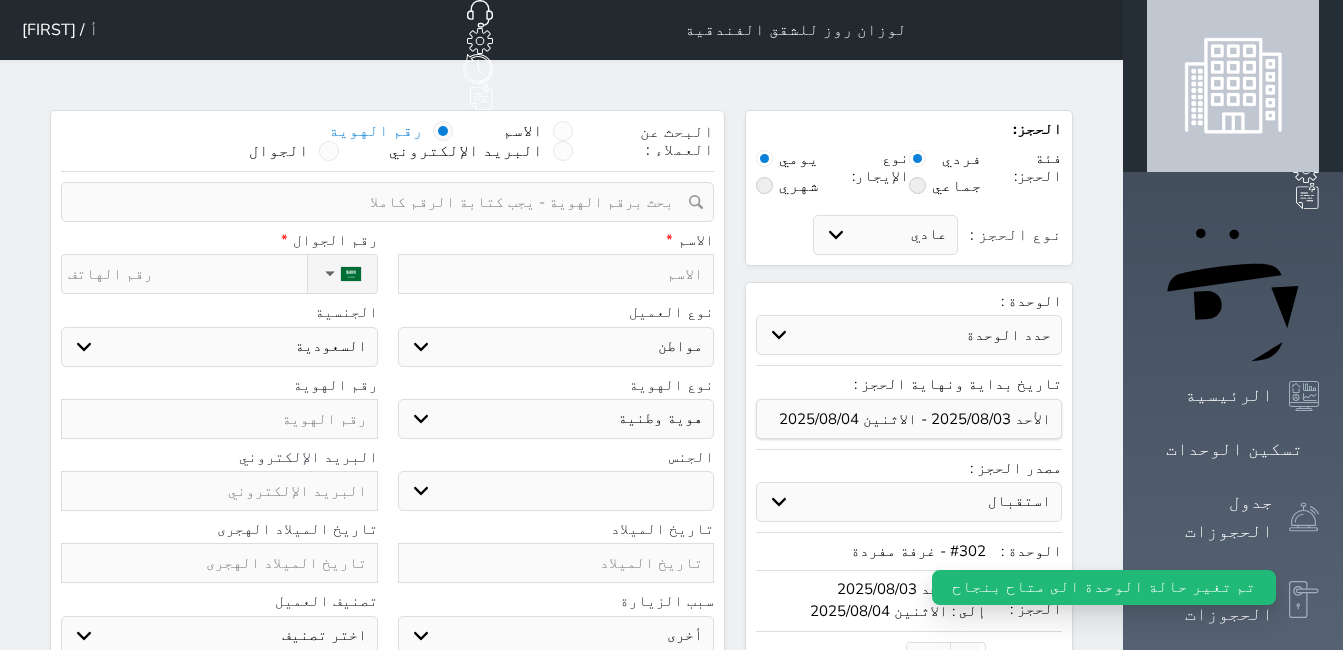 click at bounding box center (380, 202) 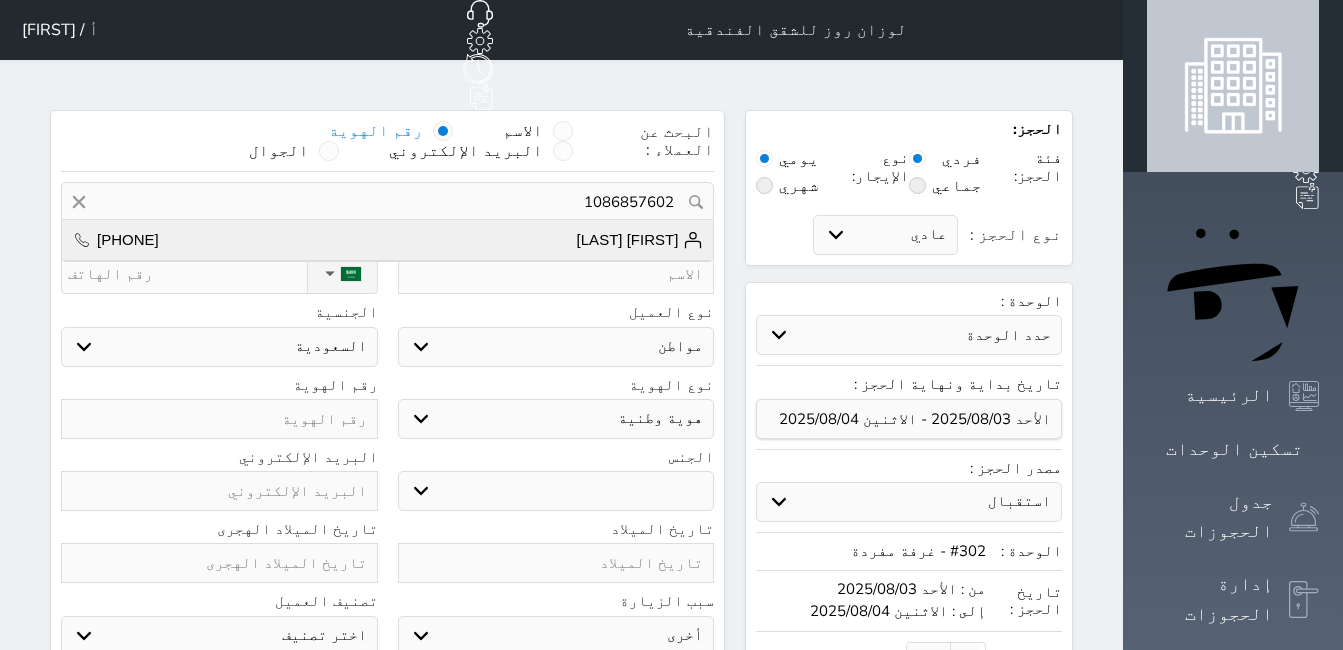 click on "[FIRST] [LAST]" at bounding box center [640, 240] 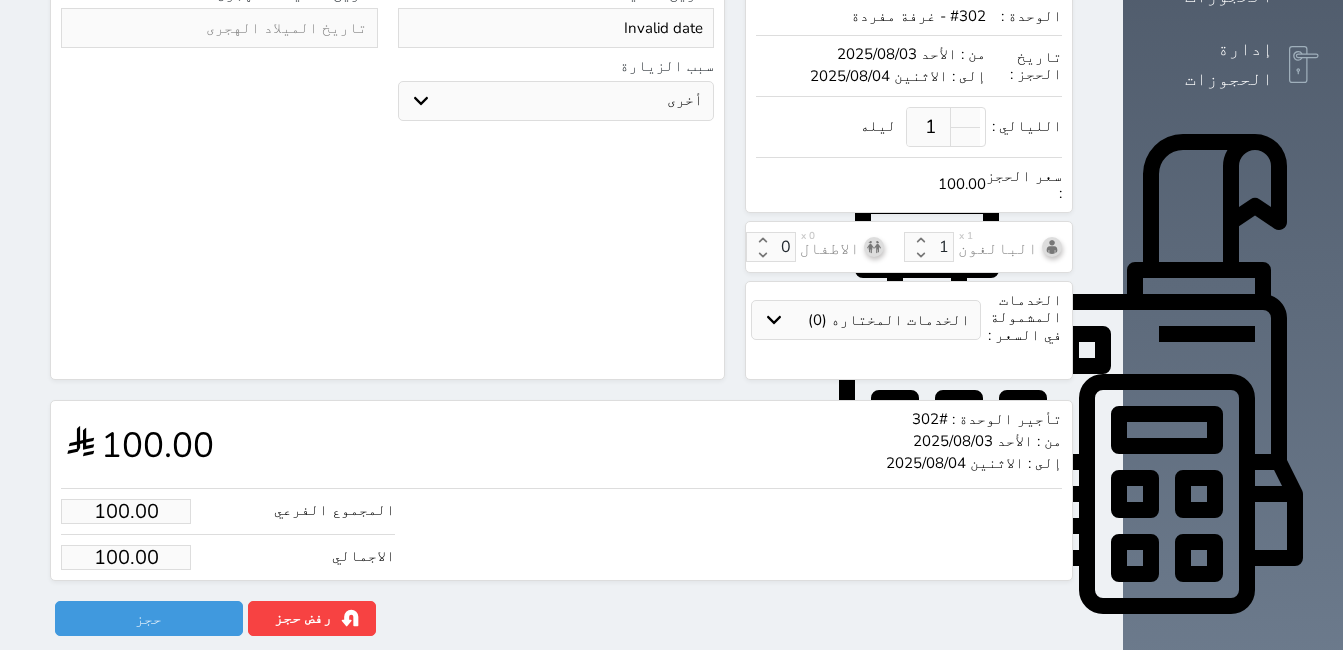 scroll, scrollTop: 536, scrollLeft: 0, axis: vertical 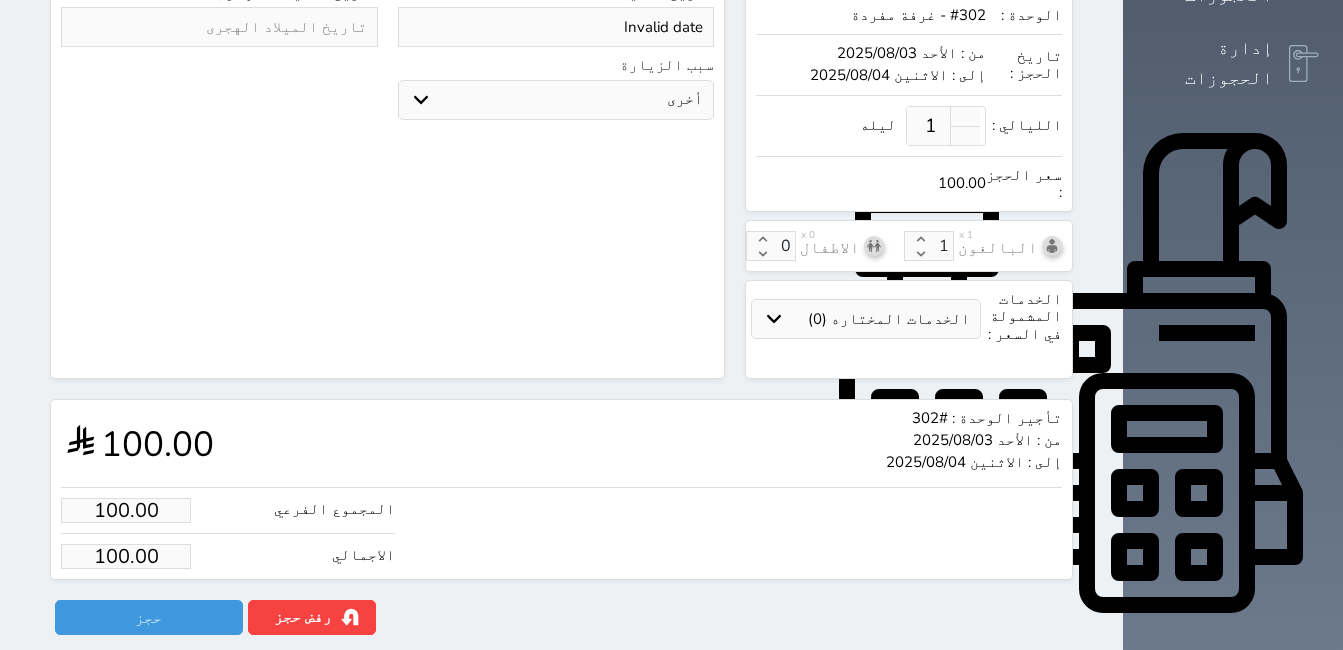 click on "100.00" at bounding box center [126, 556] 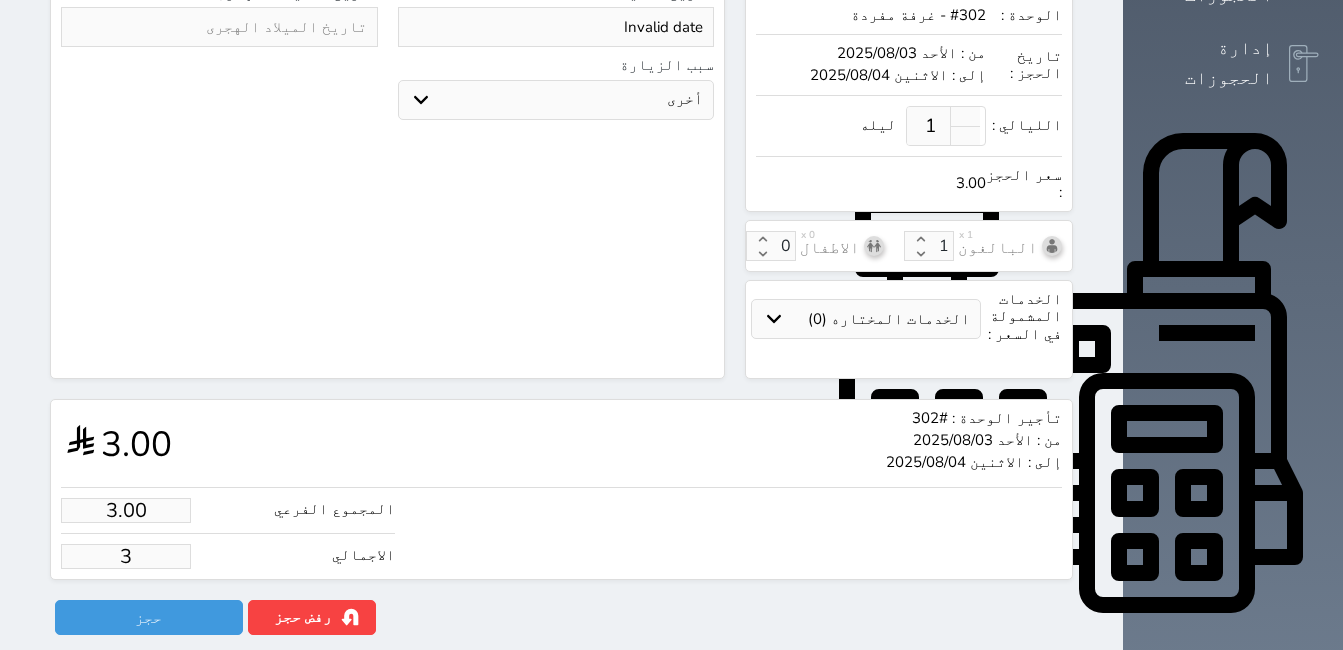 type on "35.00" 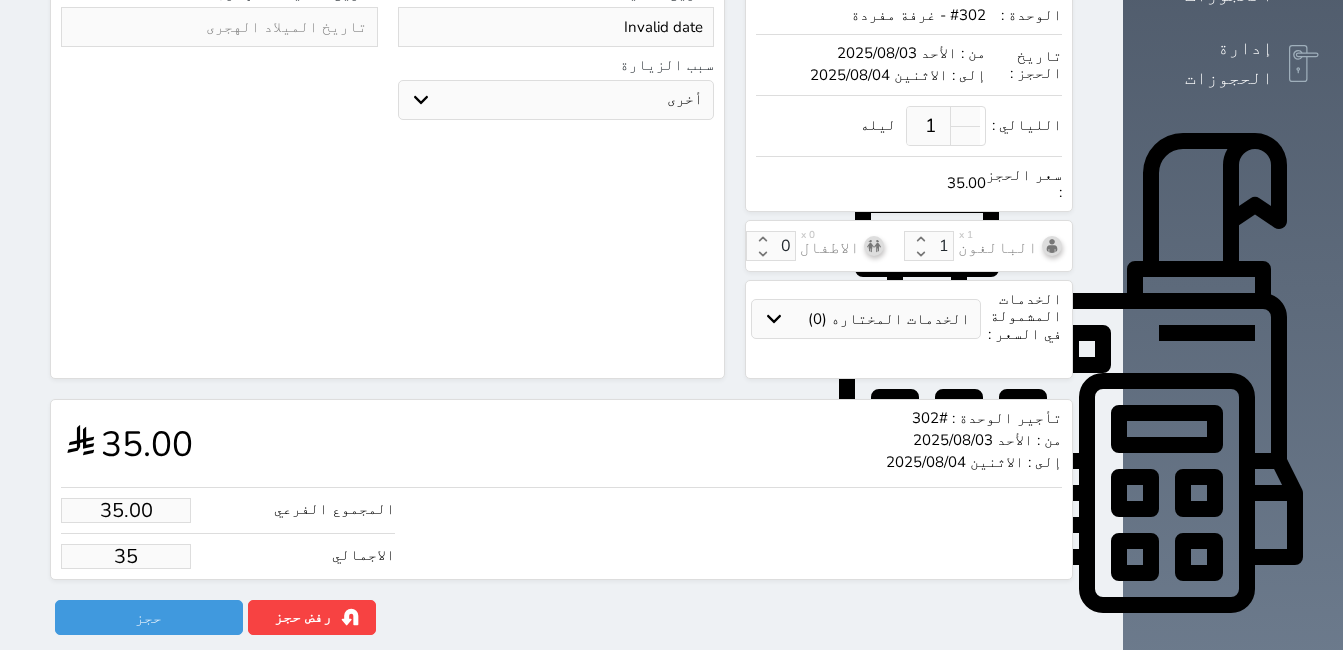 type on "350.00" 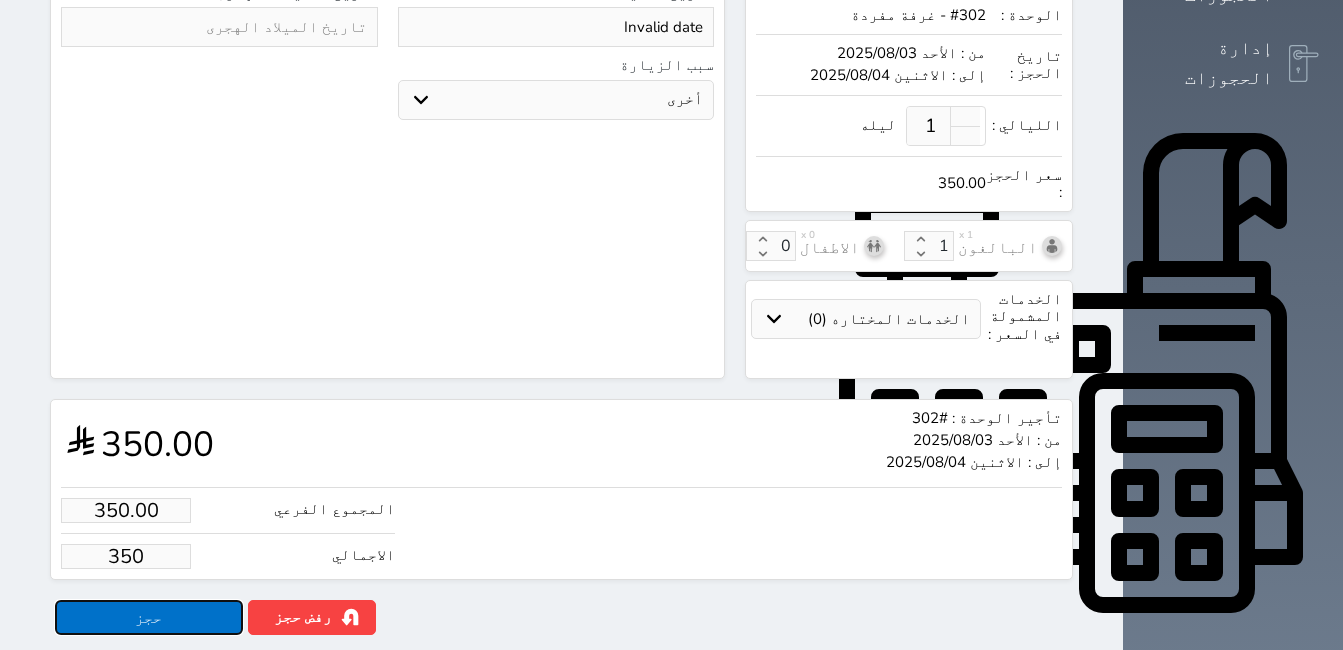 type on "350.00" 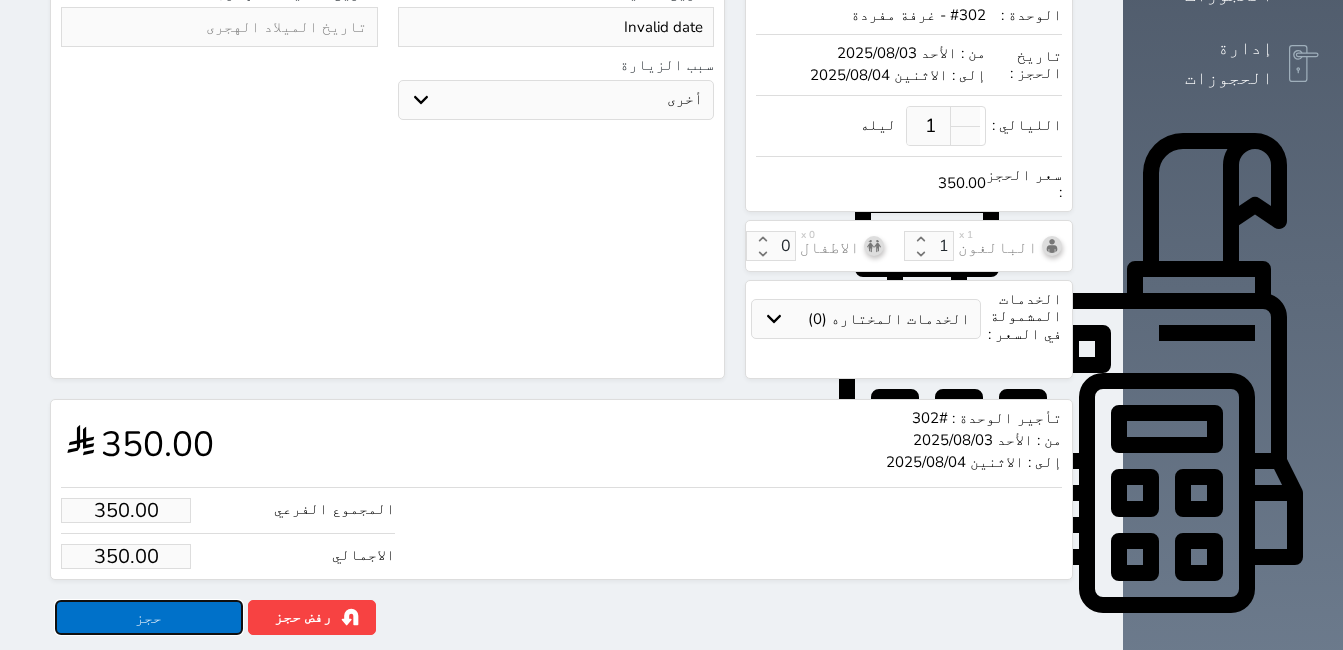 click on "حجز" at bounding box center [149, 617] 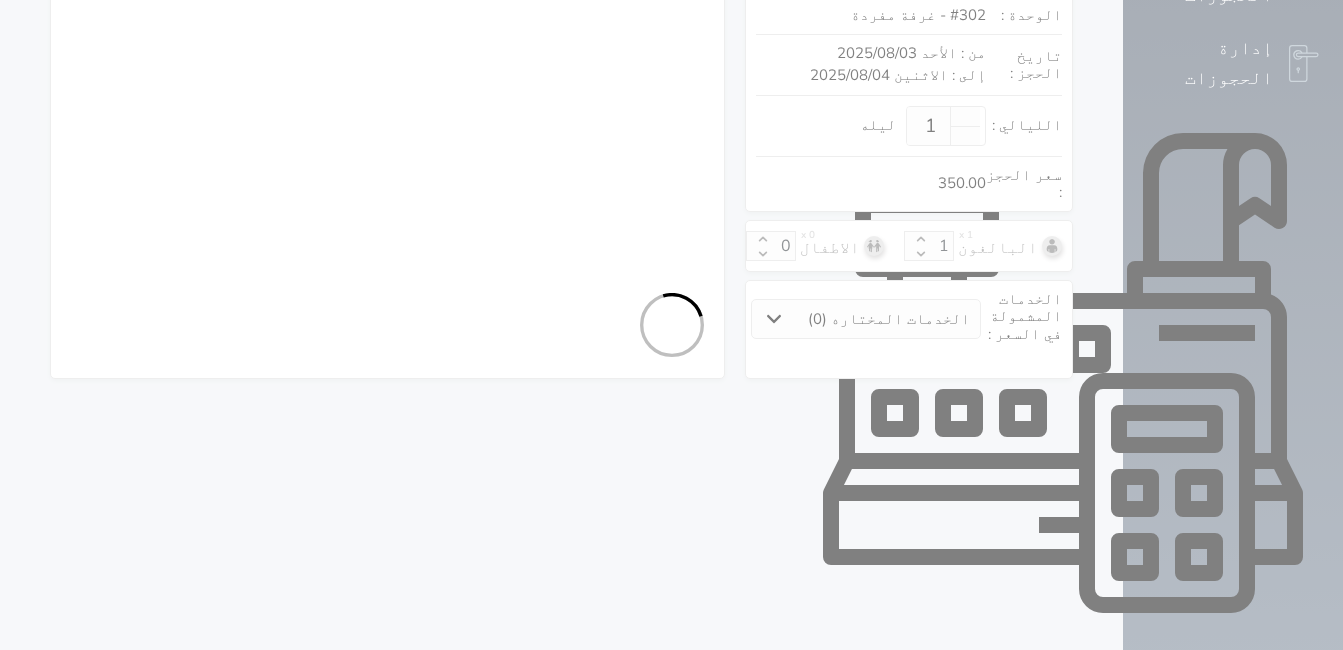 select on "1" 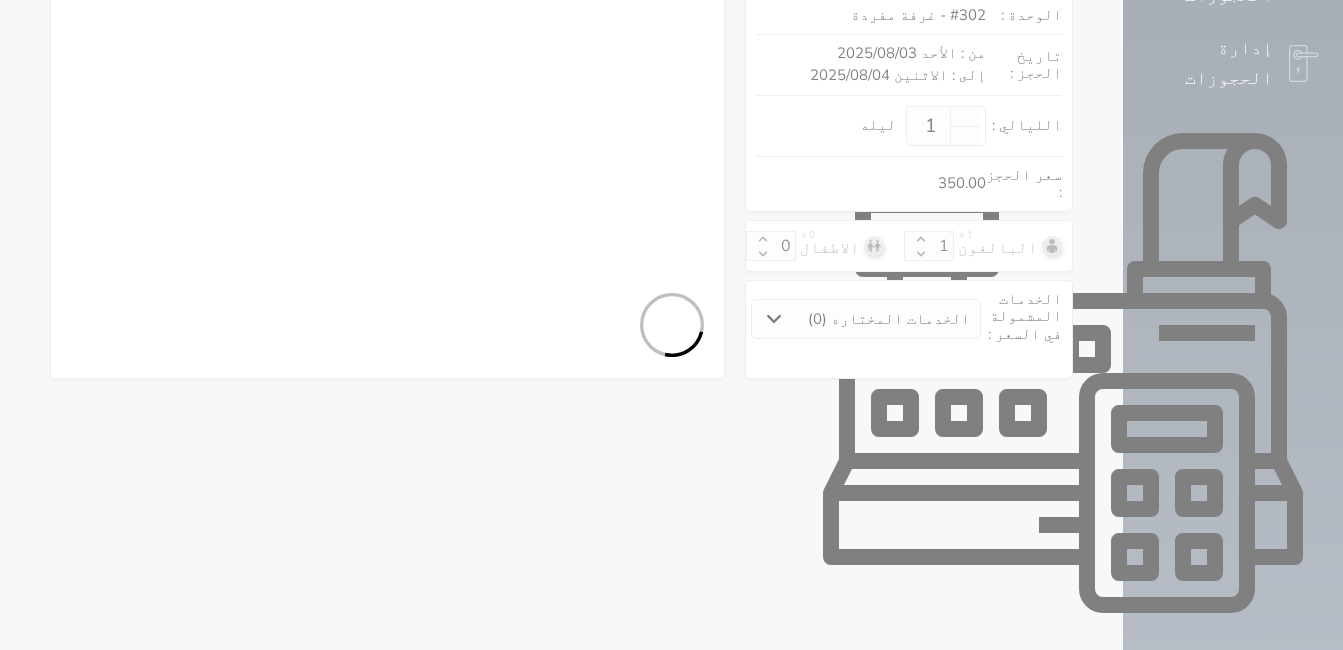select on "113" 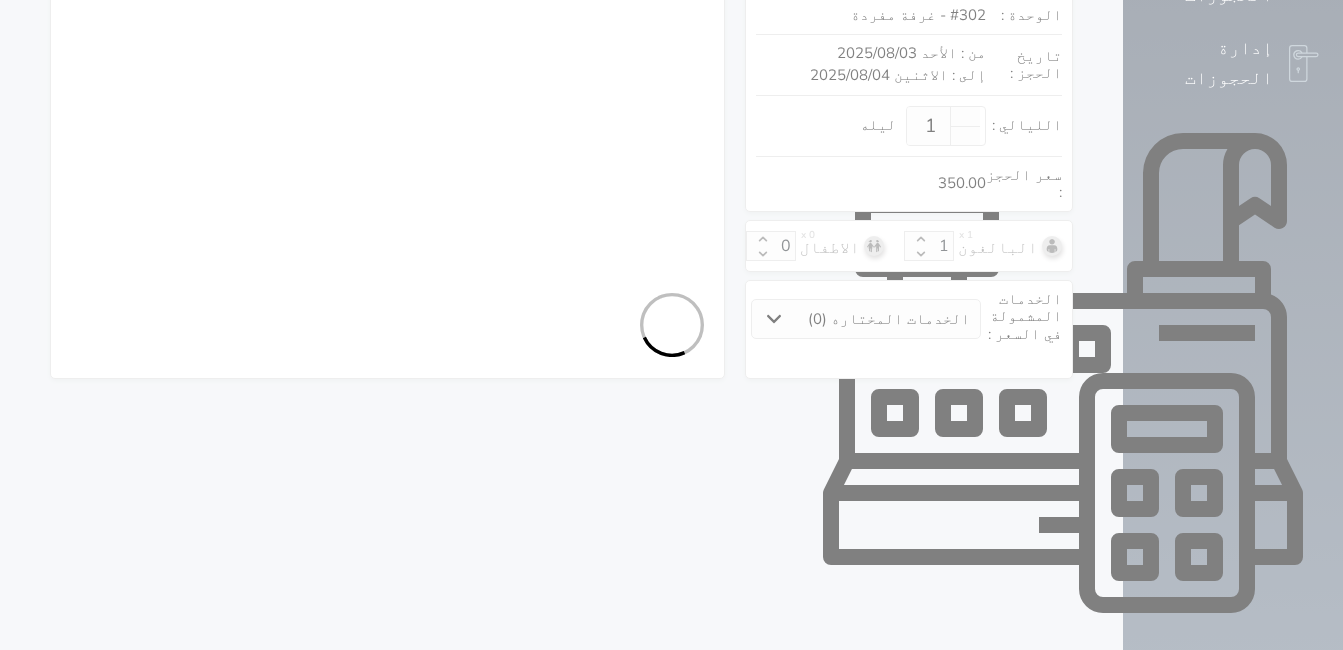 select on "1" 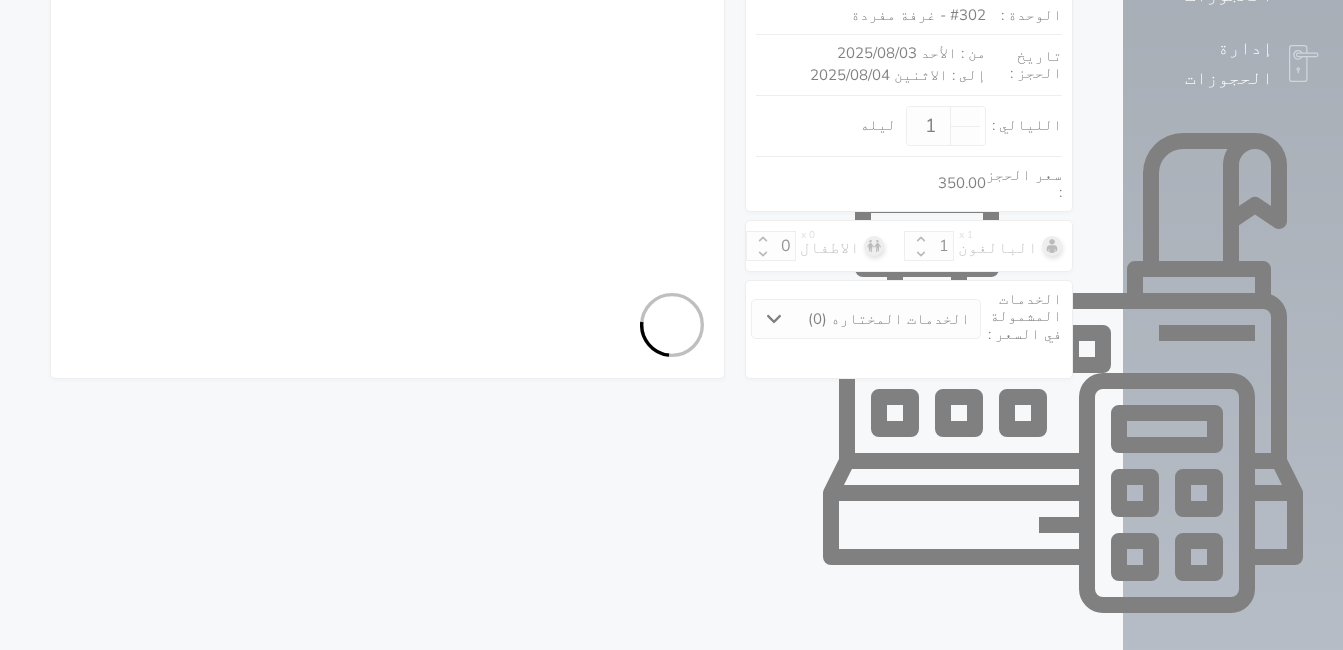 select on "7" 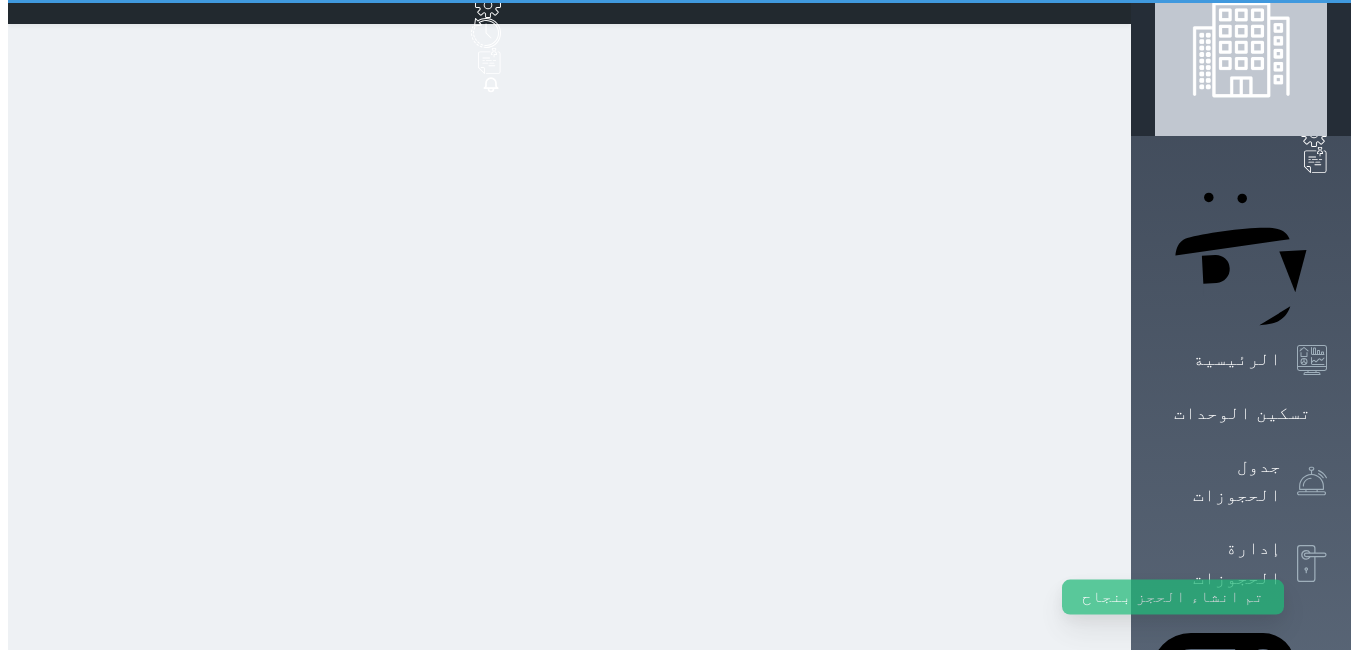 scroll, scrollTop: 0, scrollLeft: 0, axis: both 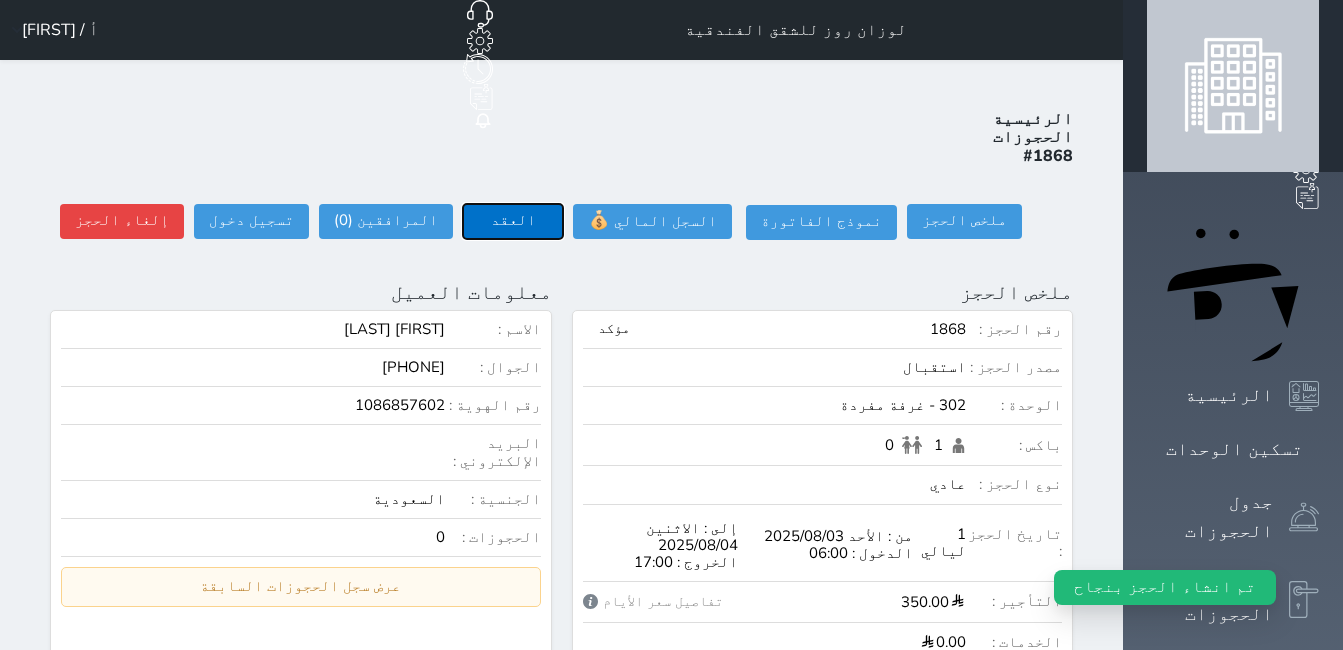 click on "العقد" at bounding box center [513, 221] 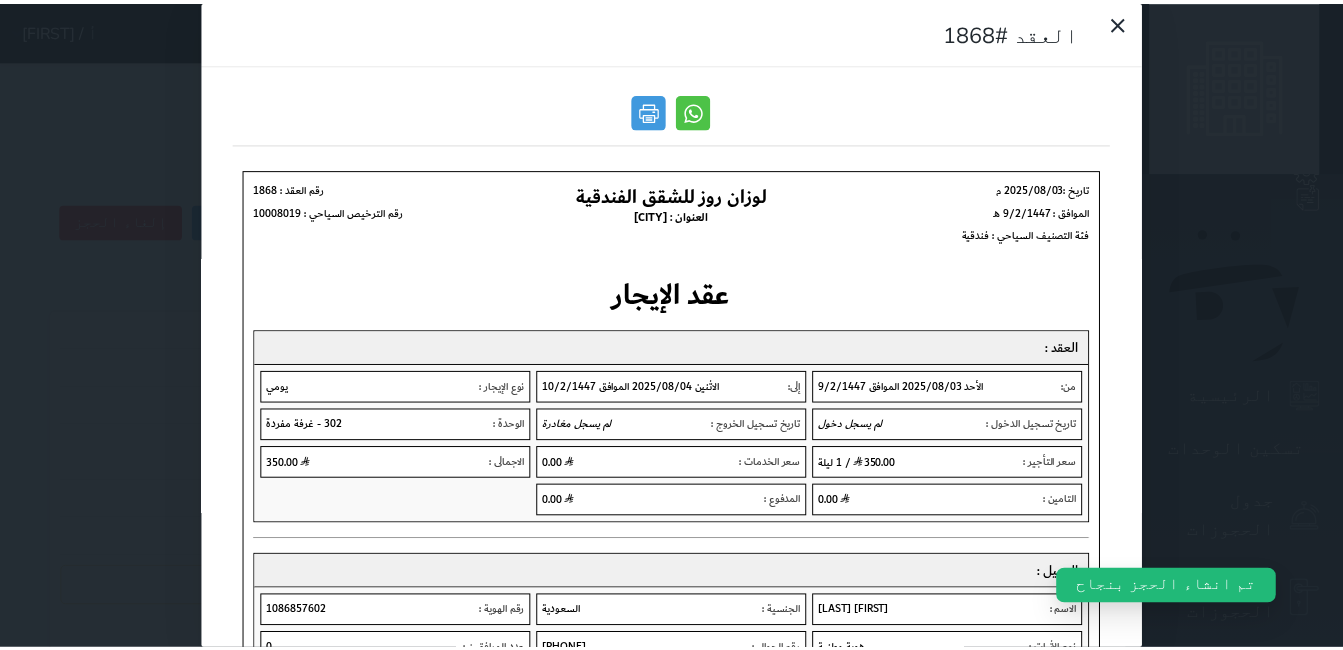scroll, scrollTop: 0, scrollLeft: 0, axis: both 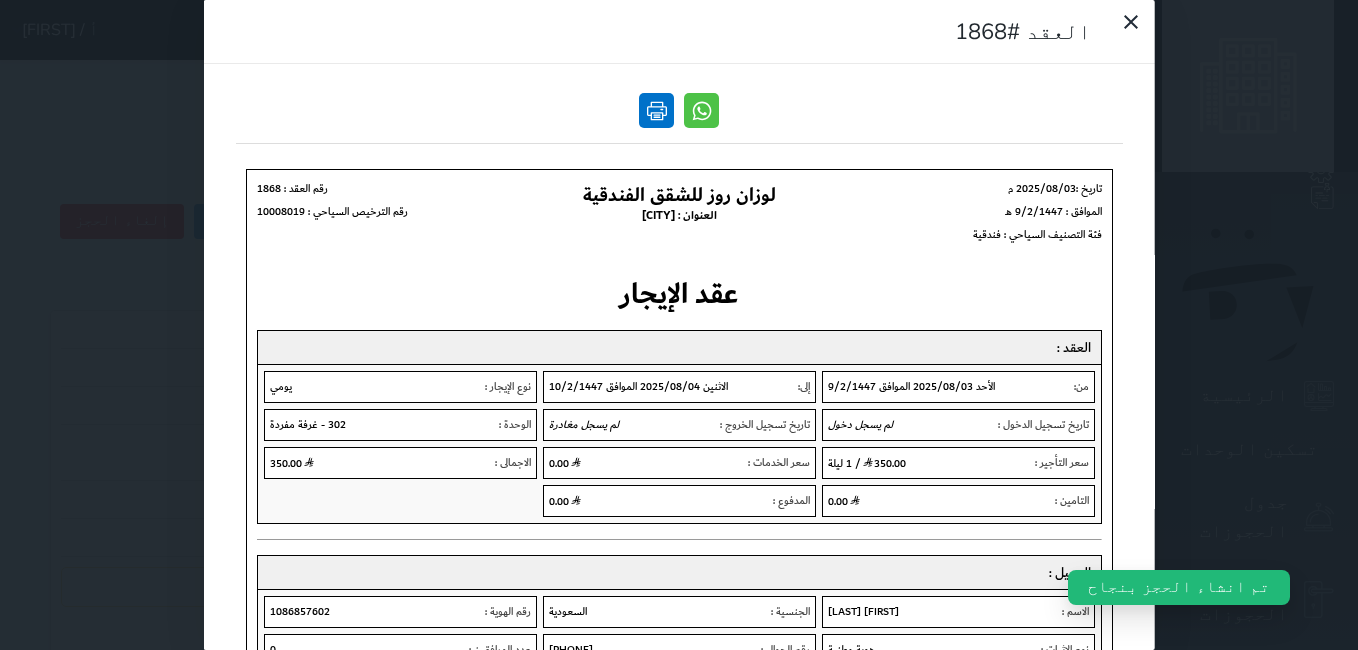 click at bounding box center (656, 110) 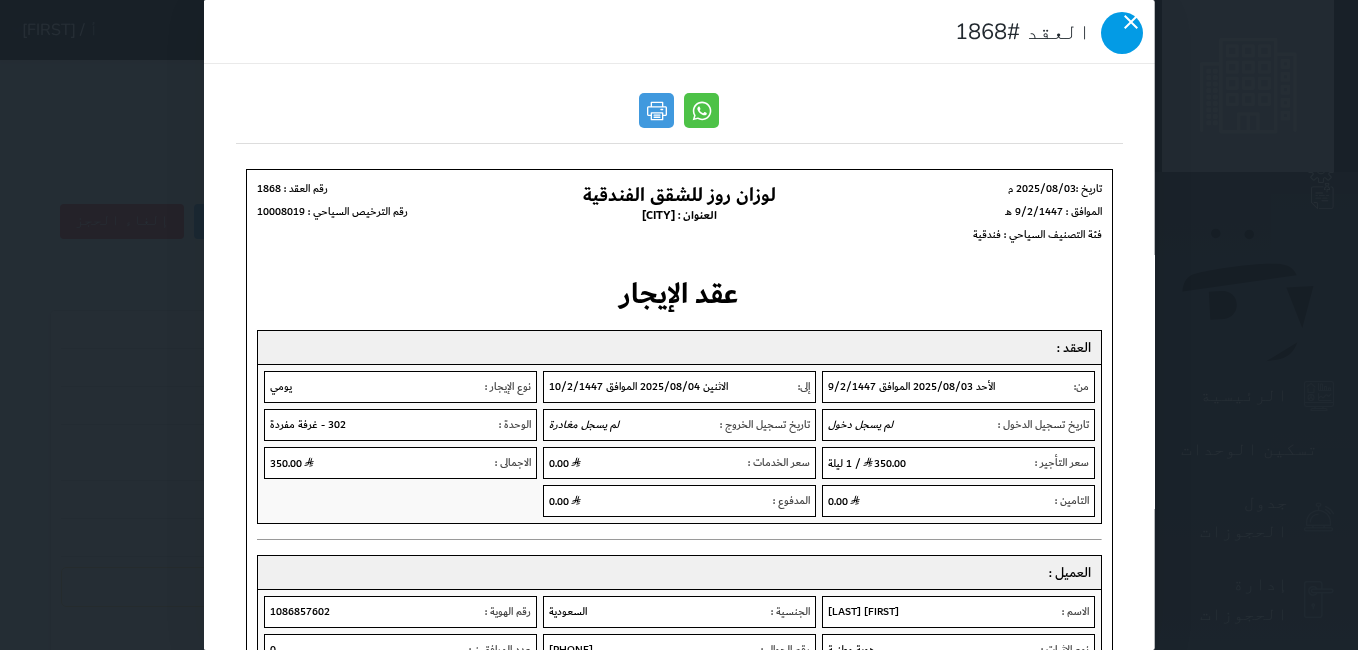 click at bounding box center (1121, 33) 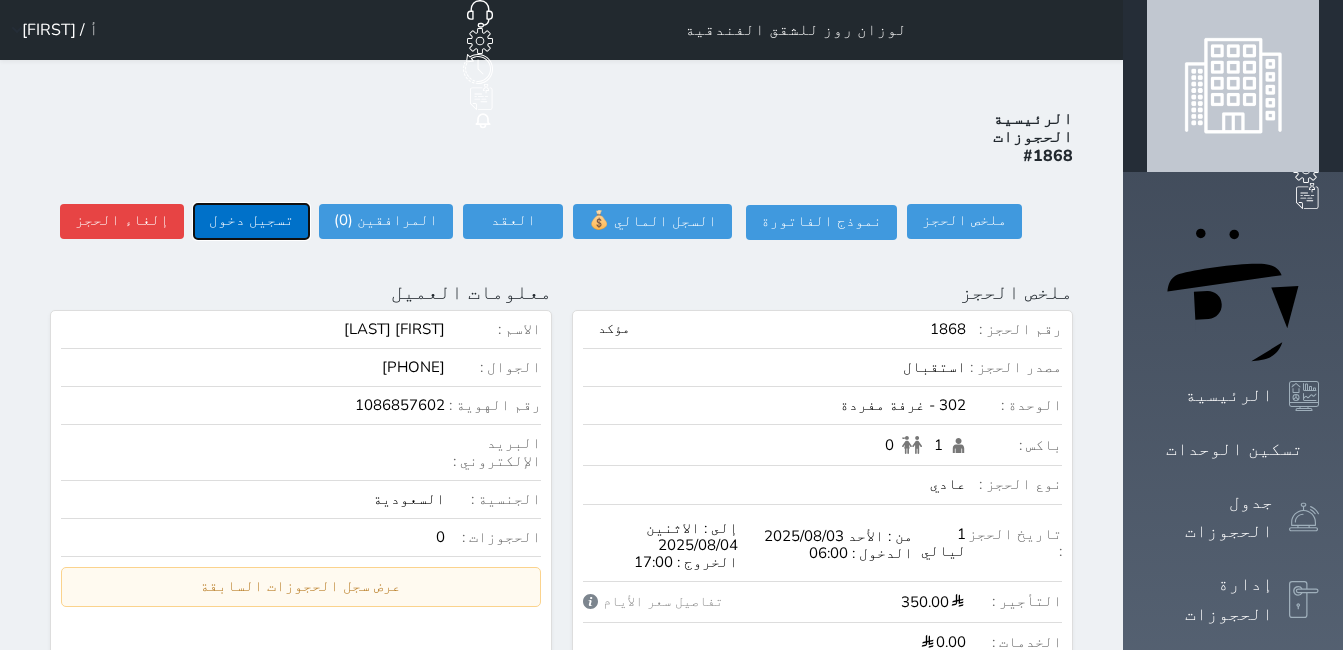 click on "تسجيل دخول" at bounding box center [251, 221] 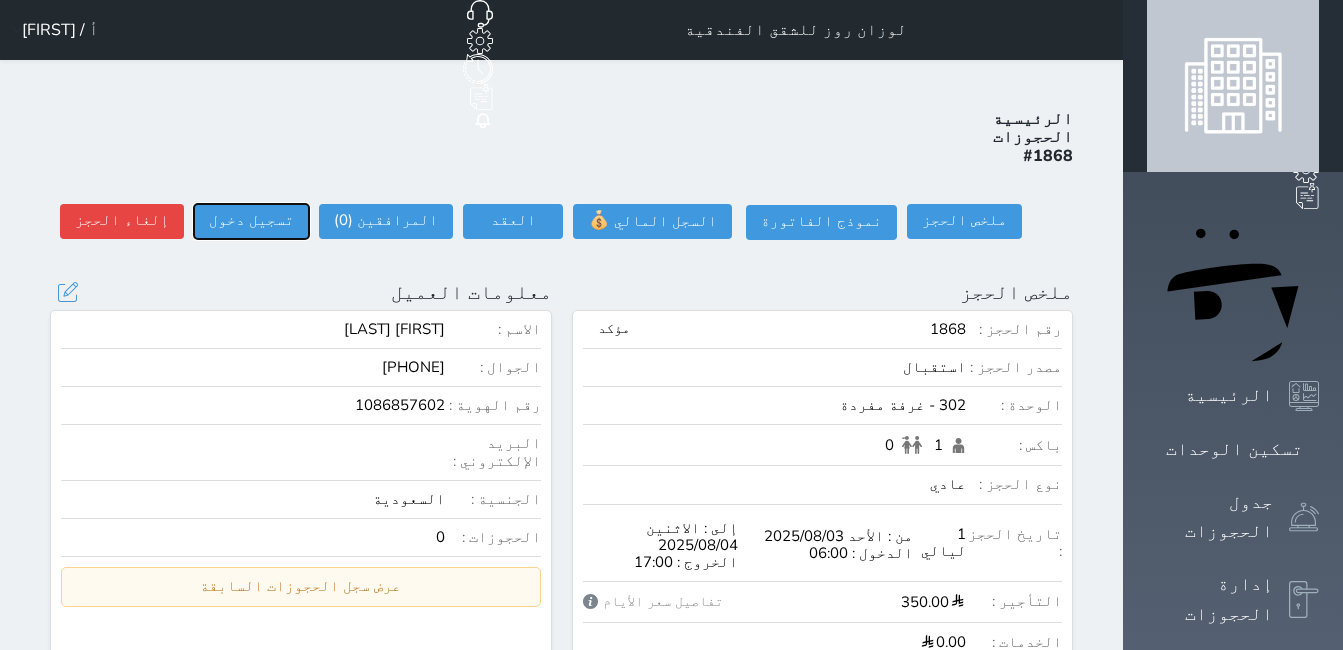 type on "09:07" 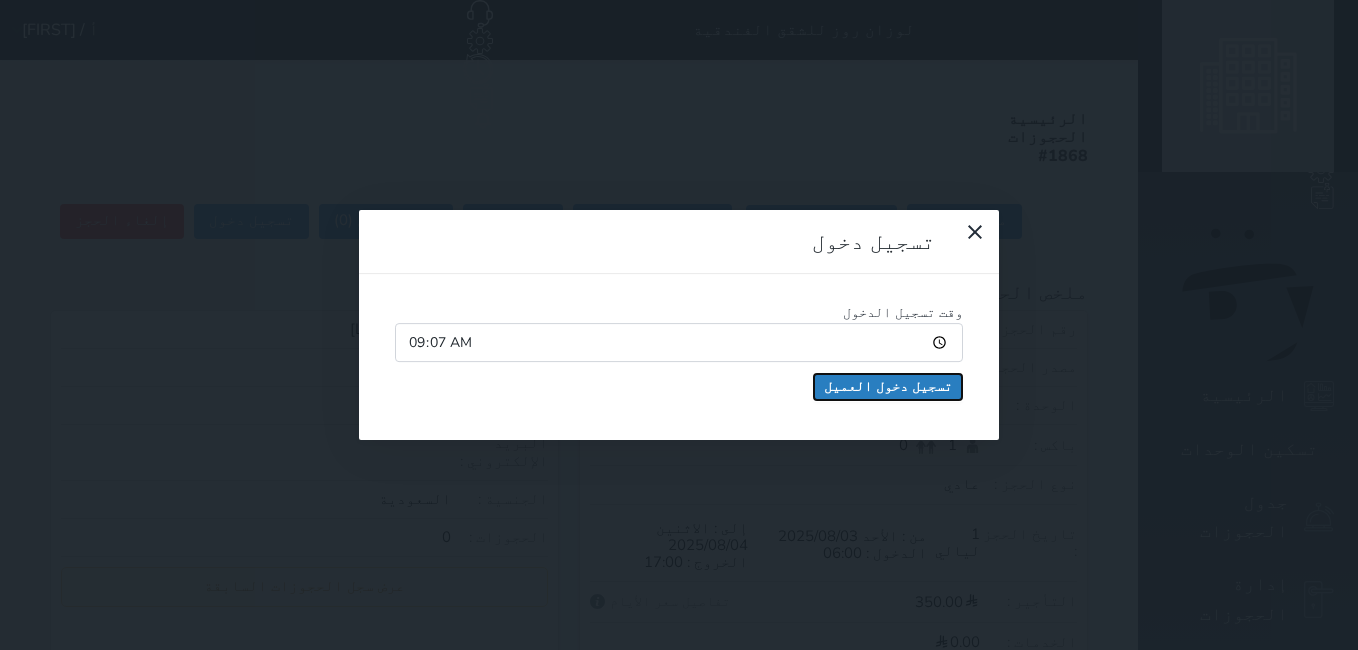 click on "تسجيل دخول العميل" at bounding box center (888, 387) 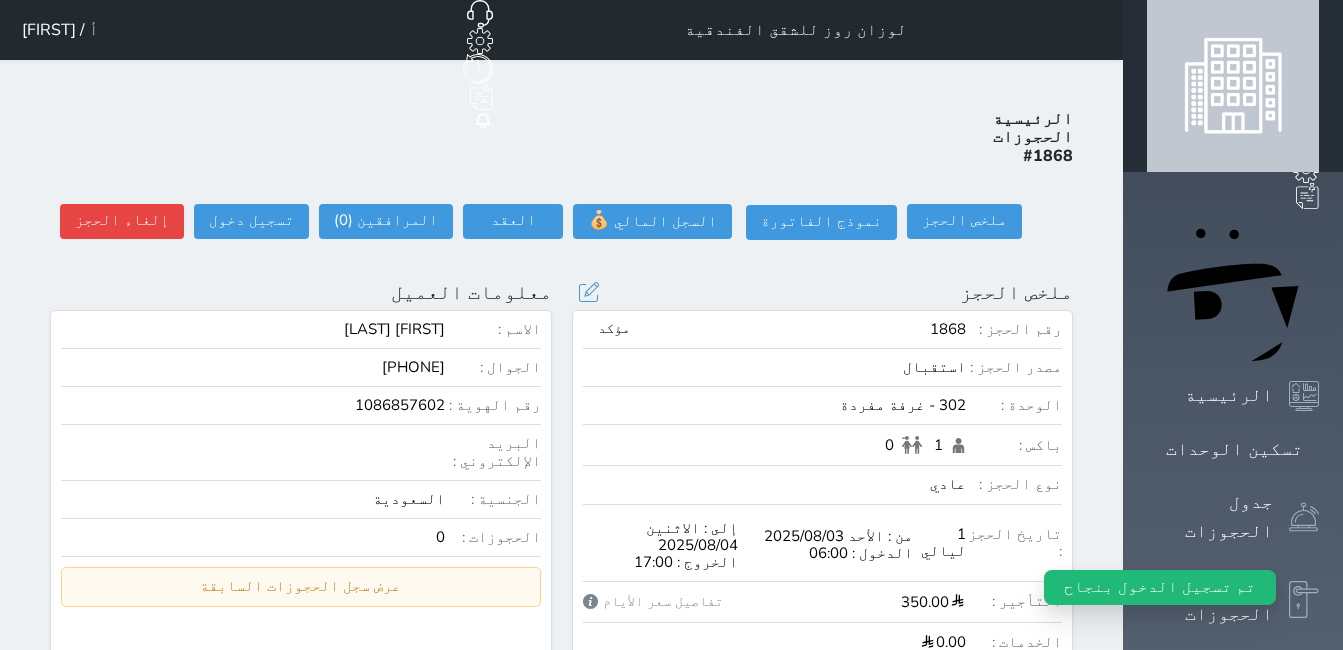select 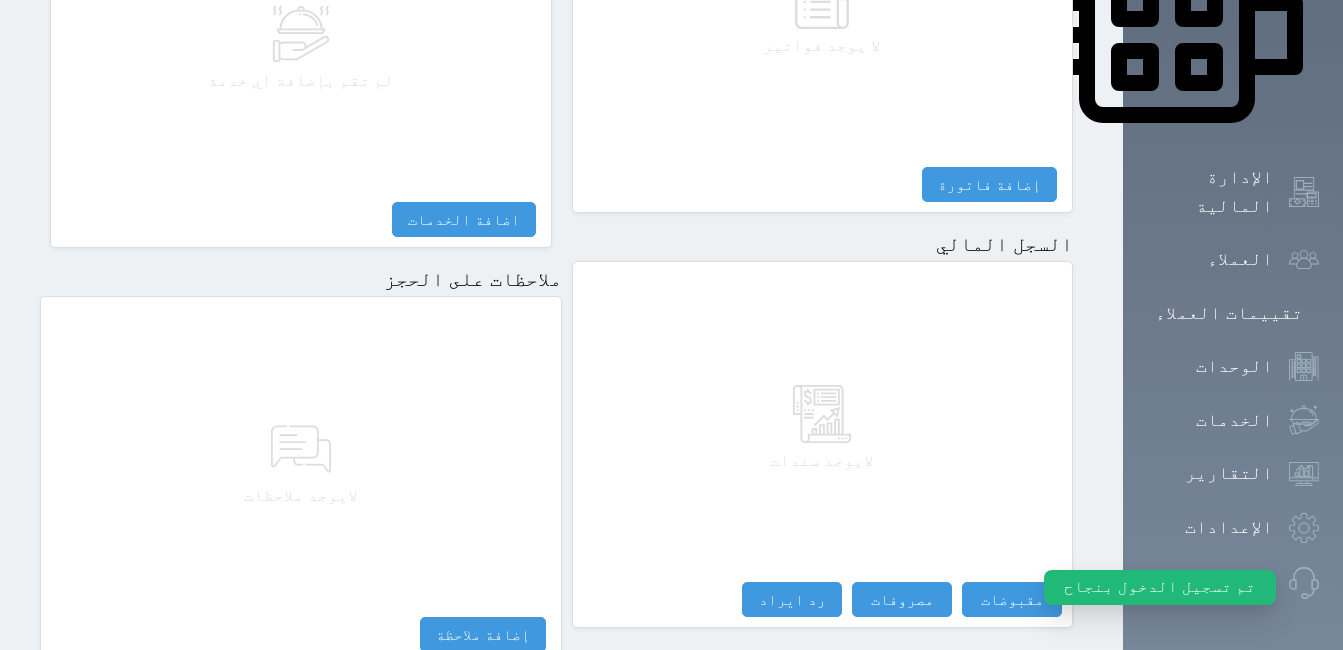 scroll, scrollTop: 1076, scrollLeft: 0, axis: vertical 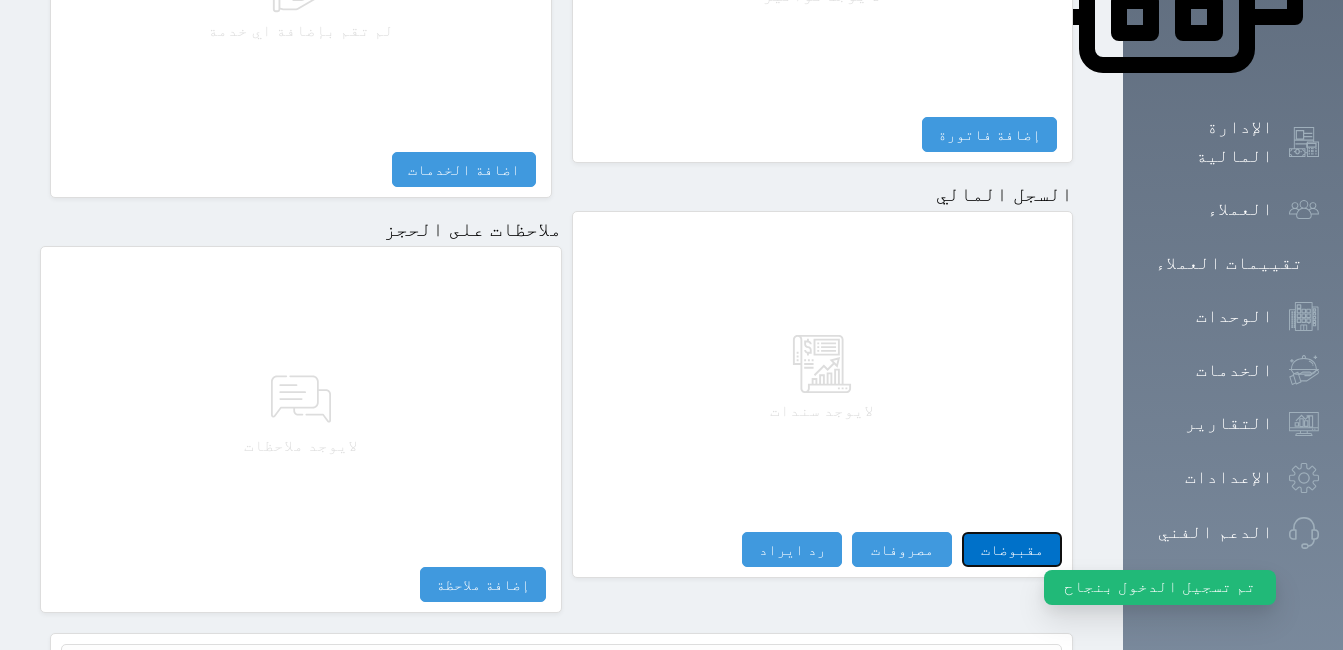 drag, startPoint x: 1148, startPoint y: 475, endPoint x: 1050, endPoint y: 335, distance: 170.89178 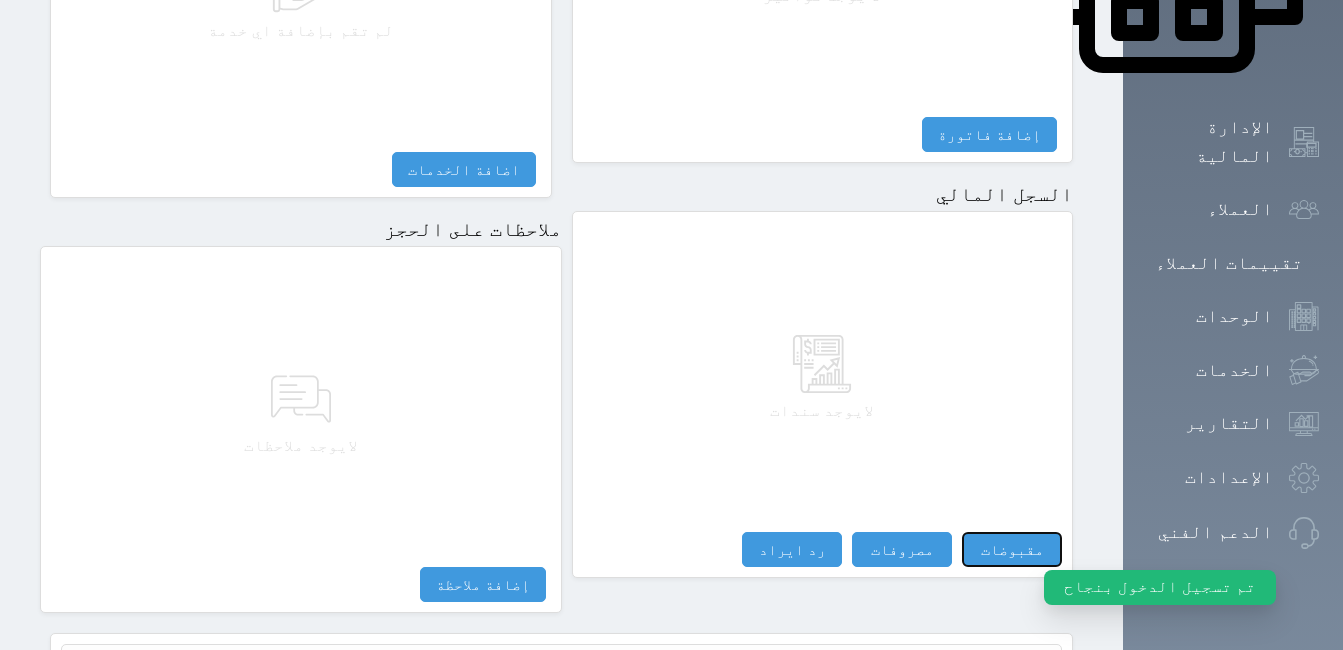 click on "مقبوضات" at bounding box center [1012, 549] 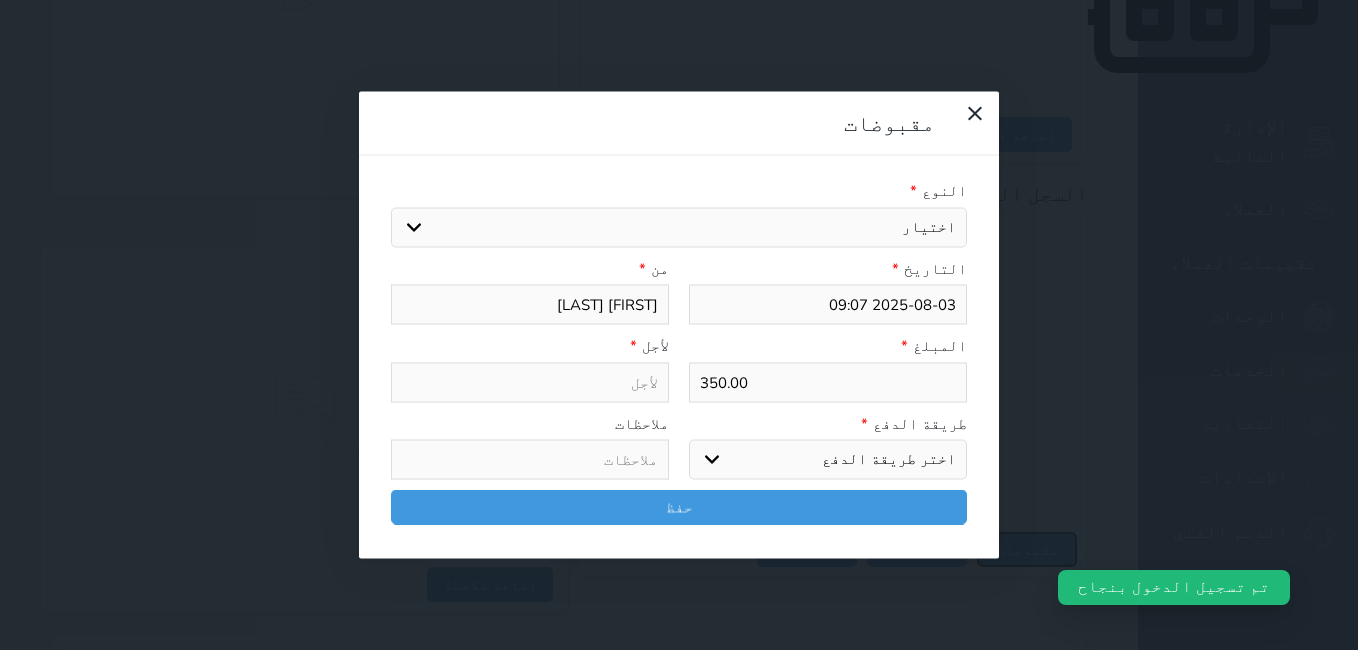 select 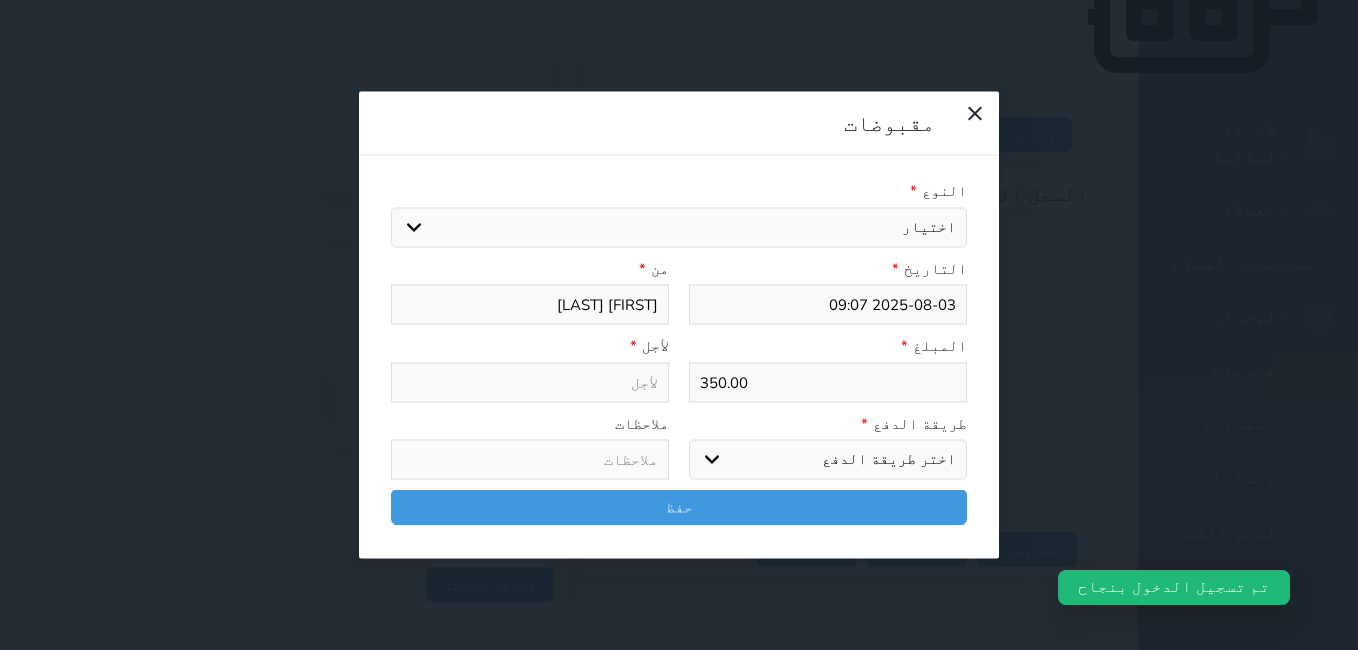 click on "اختيار   مقبوضات عامة قيمة إيجار فواتير تامين عربون لا ينطبق آخر مغسلة واي فاي - الإنترنت مواقف السيارات طعام الأغذية والمشروبات مشروبات المشروبات الباردة المشروبات الساخنة الإفطار غداء عشاء مخبز و كعك حمام سباحة الصالة الرياضية سبا و خدمات الجمال اختيار وإسقاط (خدمات النقل) ميني بار كابل - تلفزيون سرير إضافي تصفيف الشعر التسوق خدمات الجولات السياحية المنظمة خدمات الدليل السياحي" at bounding box center (679, 227) 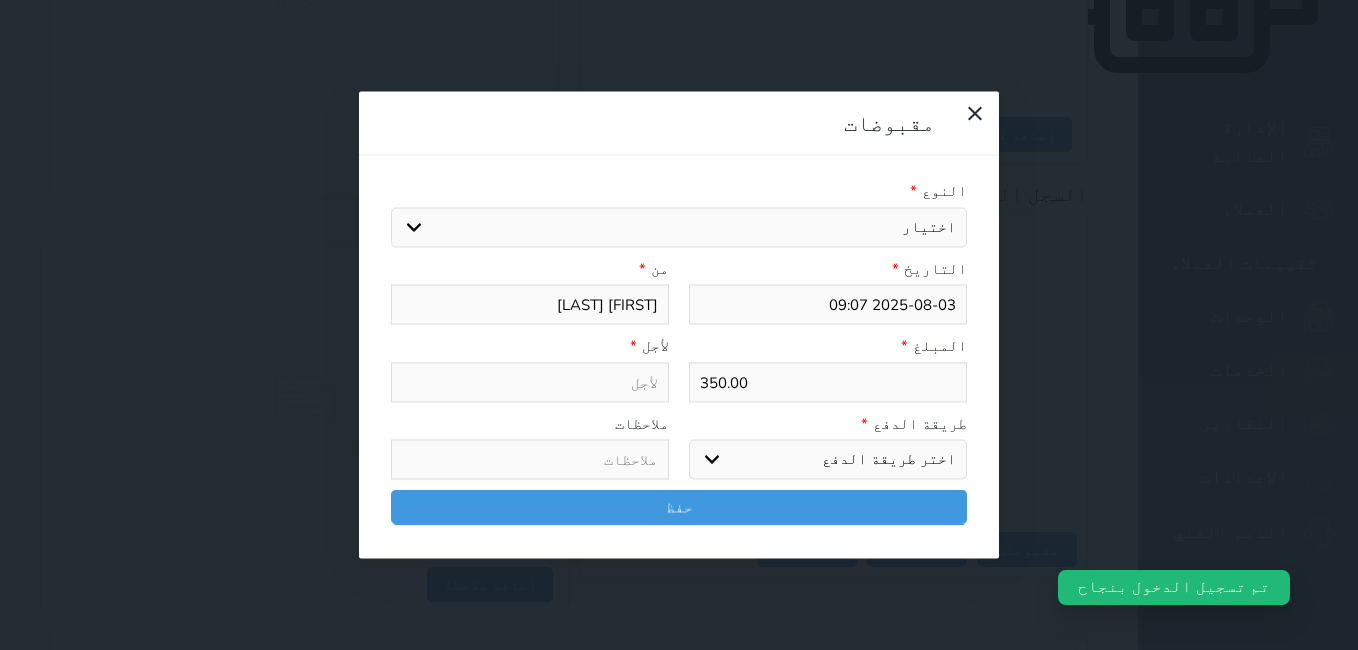 select on "143860" 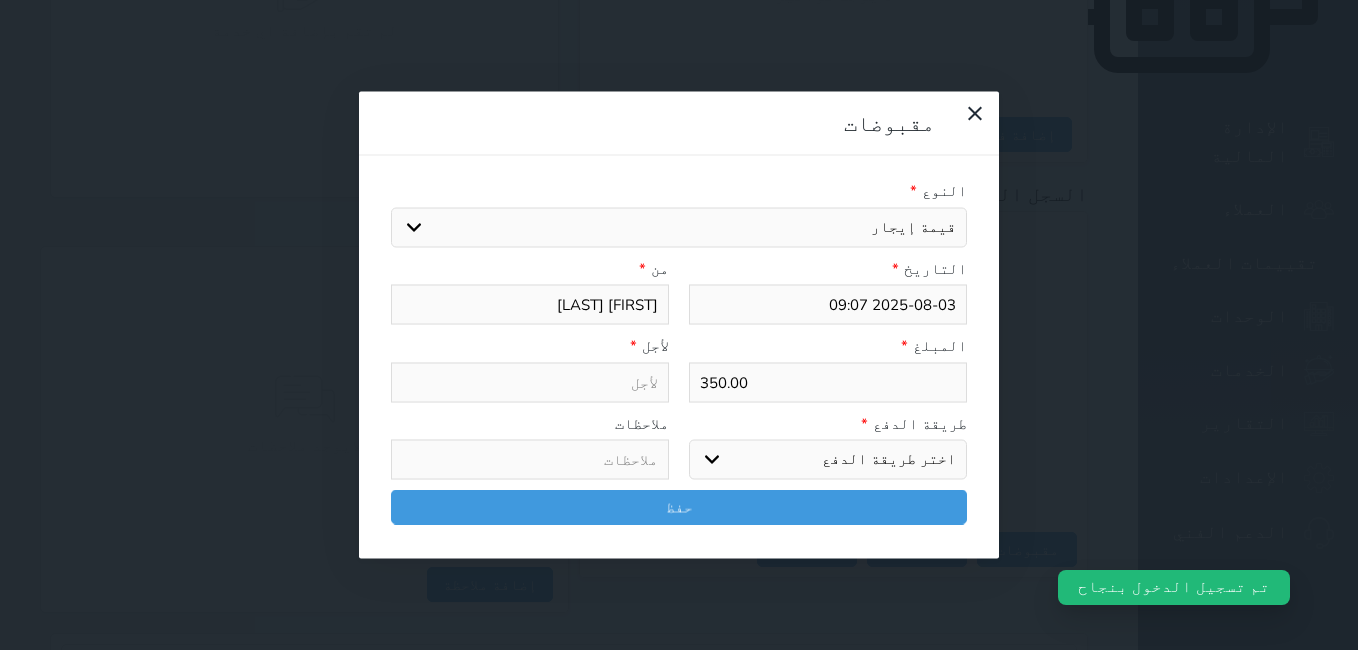 click on "اختيار   مقبوضات عامة قيمة إيجار فواتير تامين عربون لا ينطبق آخر مغسلة واي فاي - الإنترنت مواقف السيارات طعام الأغذية والمشروبات مشروبات المشروبات الباردة المشروبات الساخنة الإفطار غداء عشاء مخبز و كعك حمام سباحة الصالة الرياضية سبا و خدمات الجمال اختيار وإسقاط (خدمات النقل) ميني بار كابل - تلفزيون سرير إضافي تصفيف الشعر التسوق خدمات الجولات السياحية المنظمة خدمات الدليل السياحي" at bounding box center (679, 227) 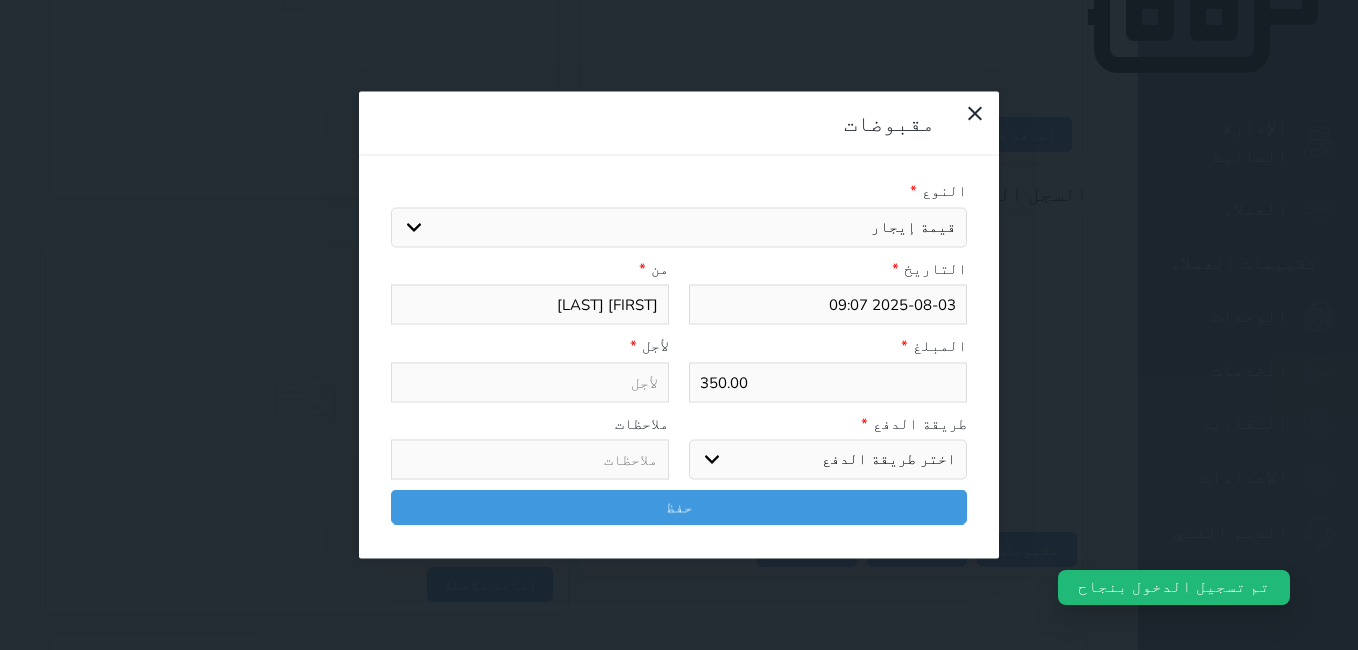 type on "قيمة إيجار - الوحدة - 302" 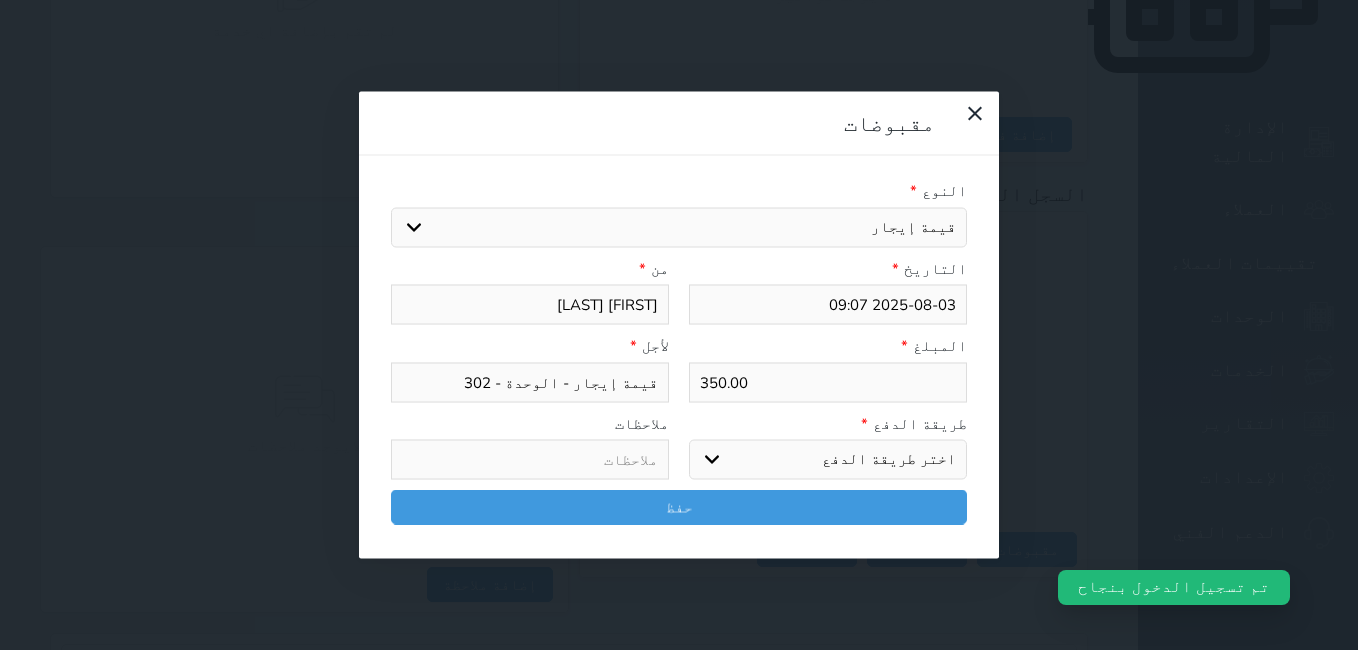 click on "اختر طريقة الدفع   دفع نقدى   تحويل بنكى   مدى   بطاقة ائتمان   آجل" at bounding box center (828, 460) 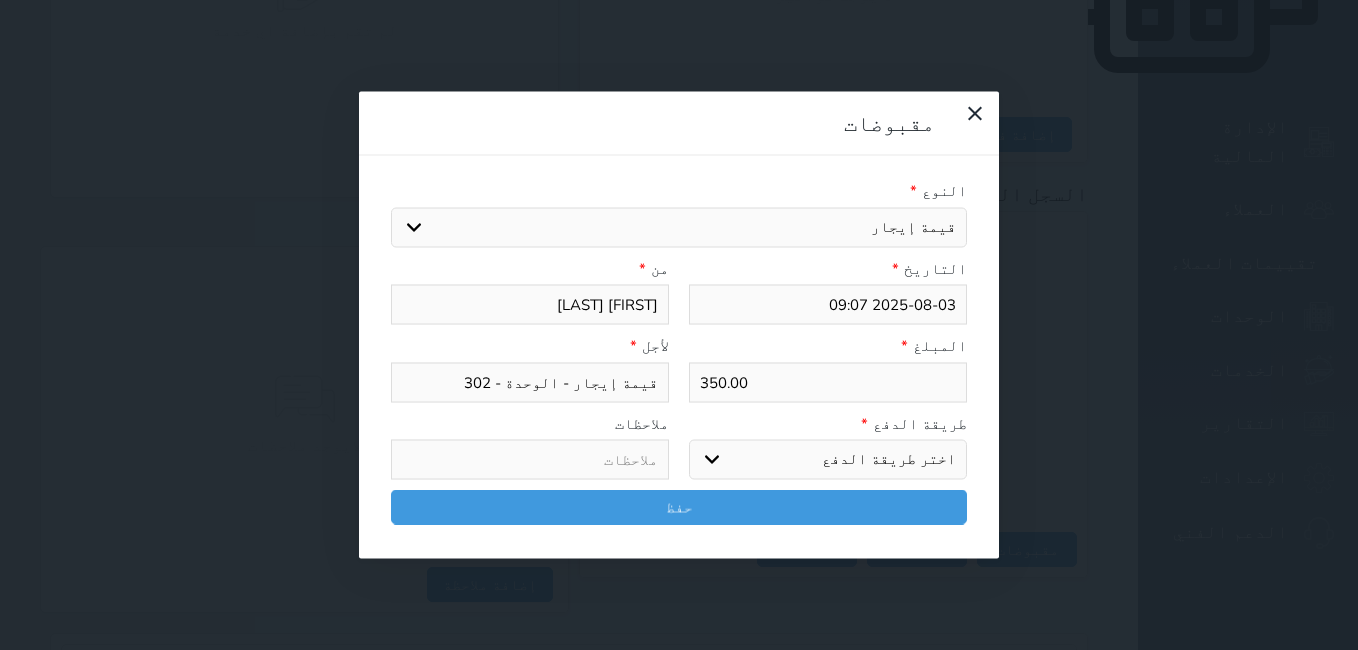 select on "cash" 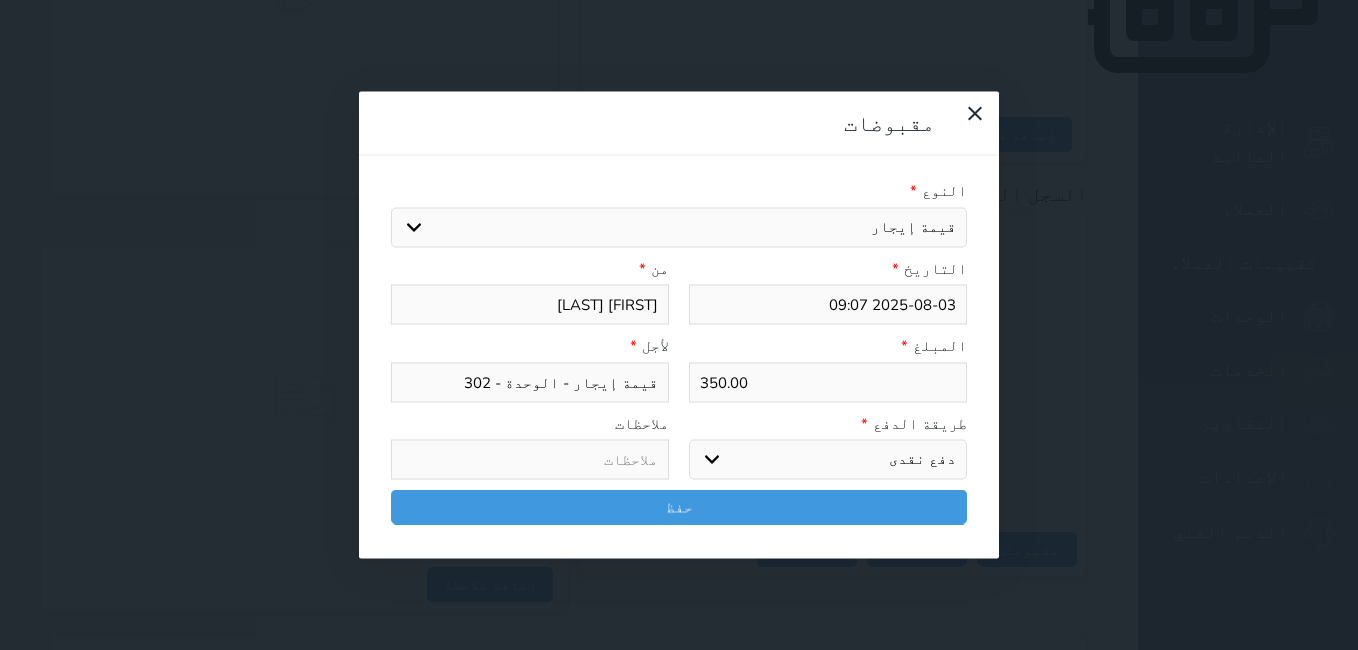 click on "اختر طريقة الدفع   دفع نقدى   تحويل بنكى   مدى   بطاقة ائتمان   آجل" at bounding box center (828, 460) 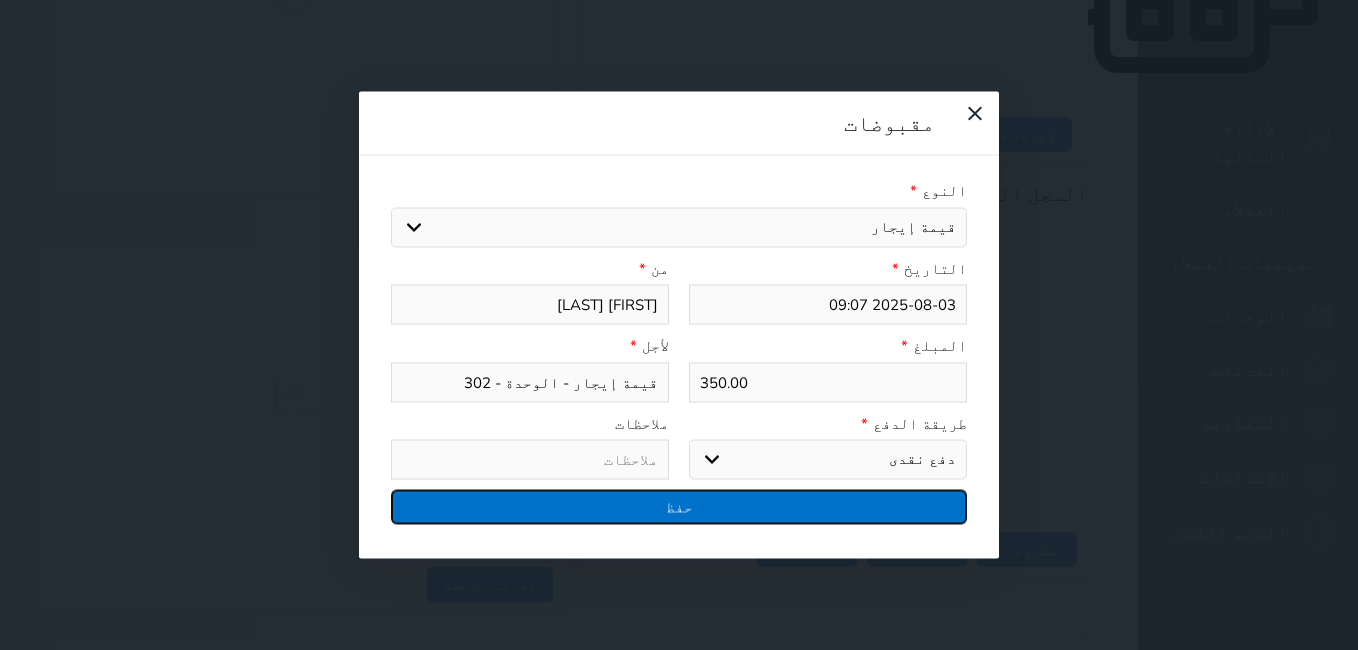 click on "حفظ" at bounding box center (679, 507) 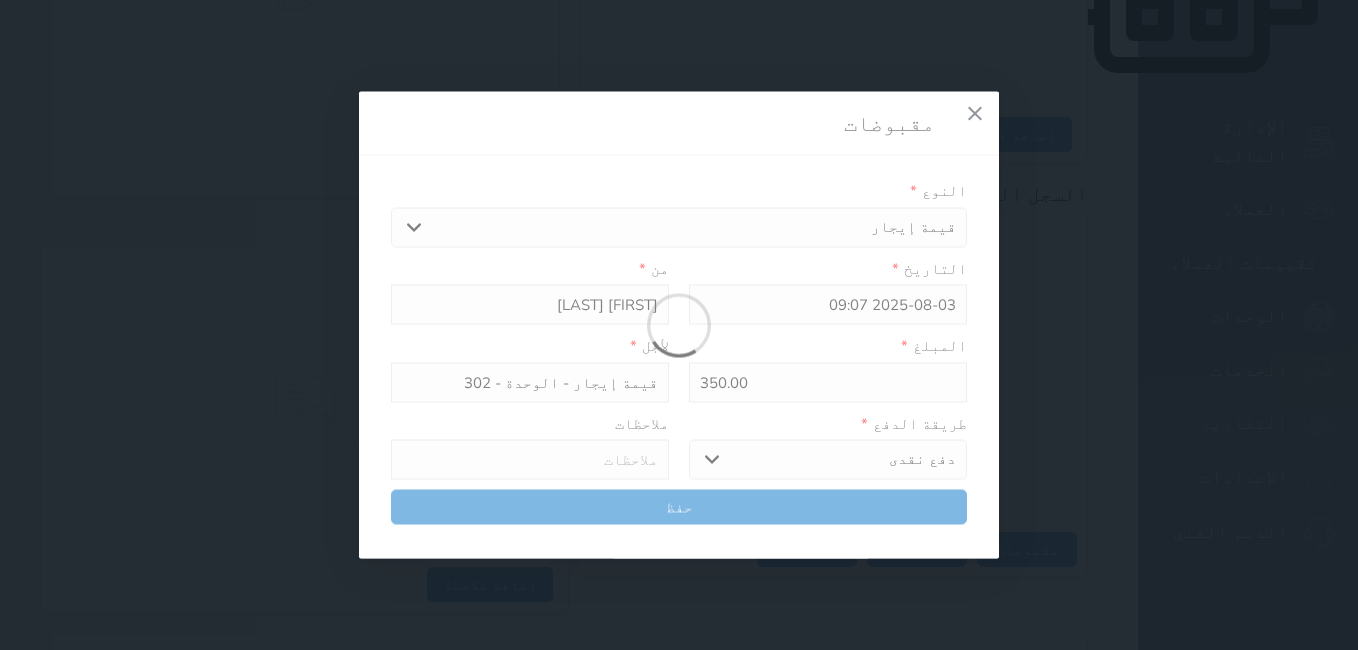 select 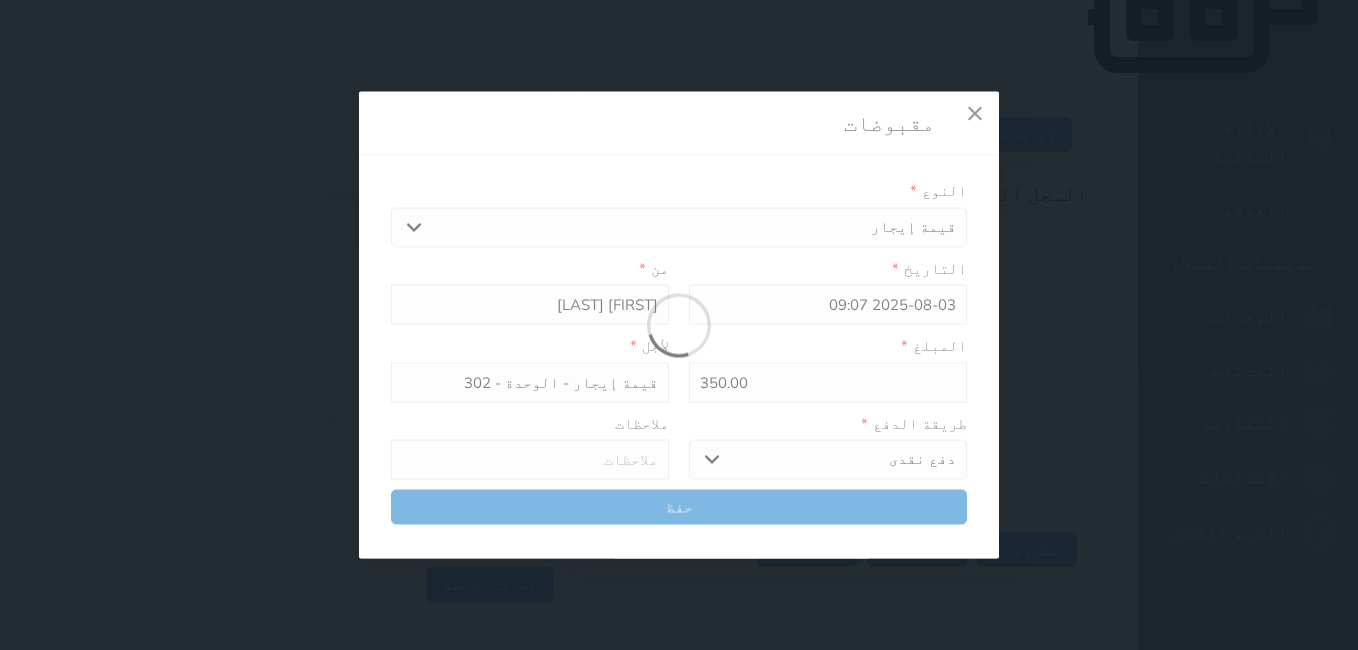 type 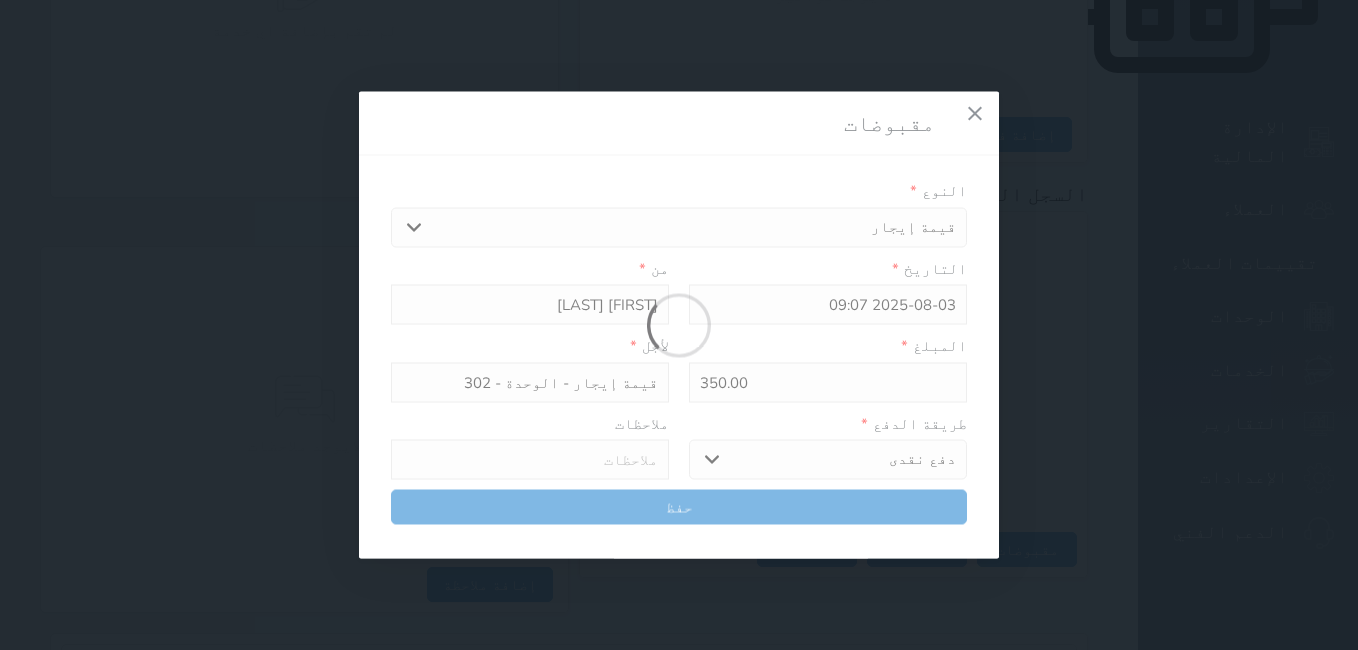 type on "0" 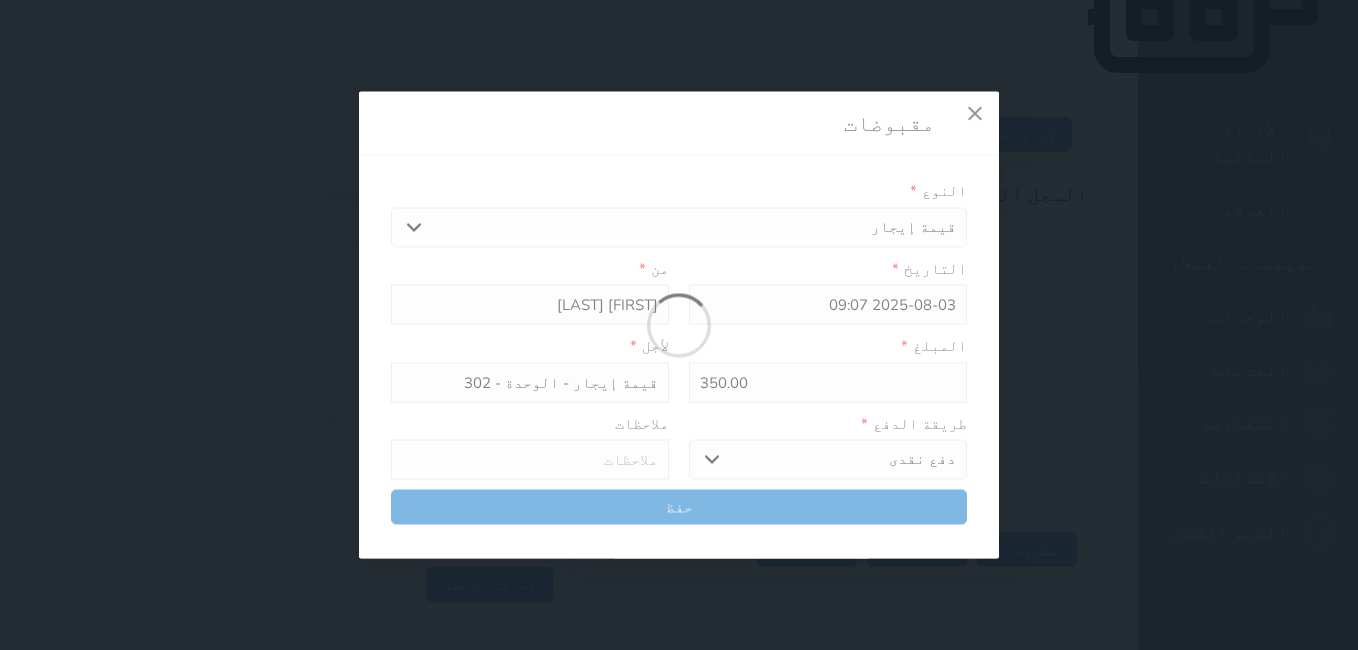 select 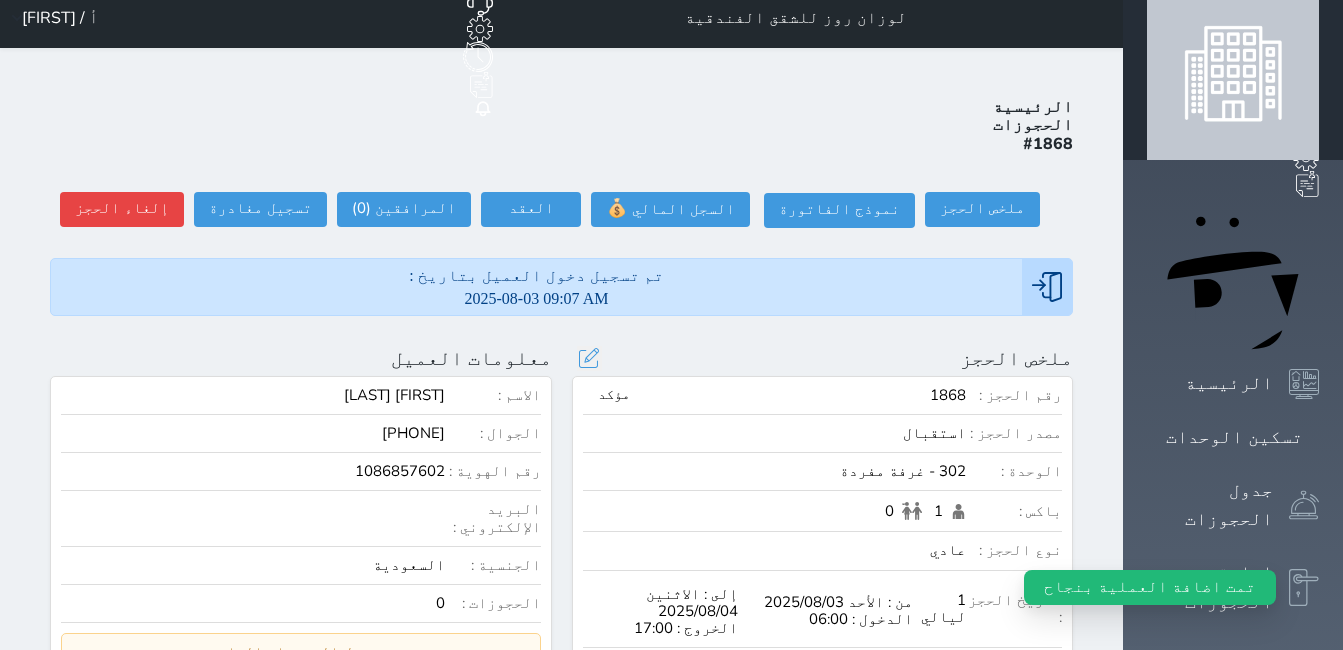 scroll, scrollTop: 0, scrollLeft: 0, axis: both 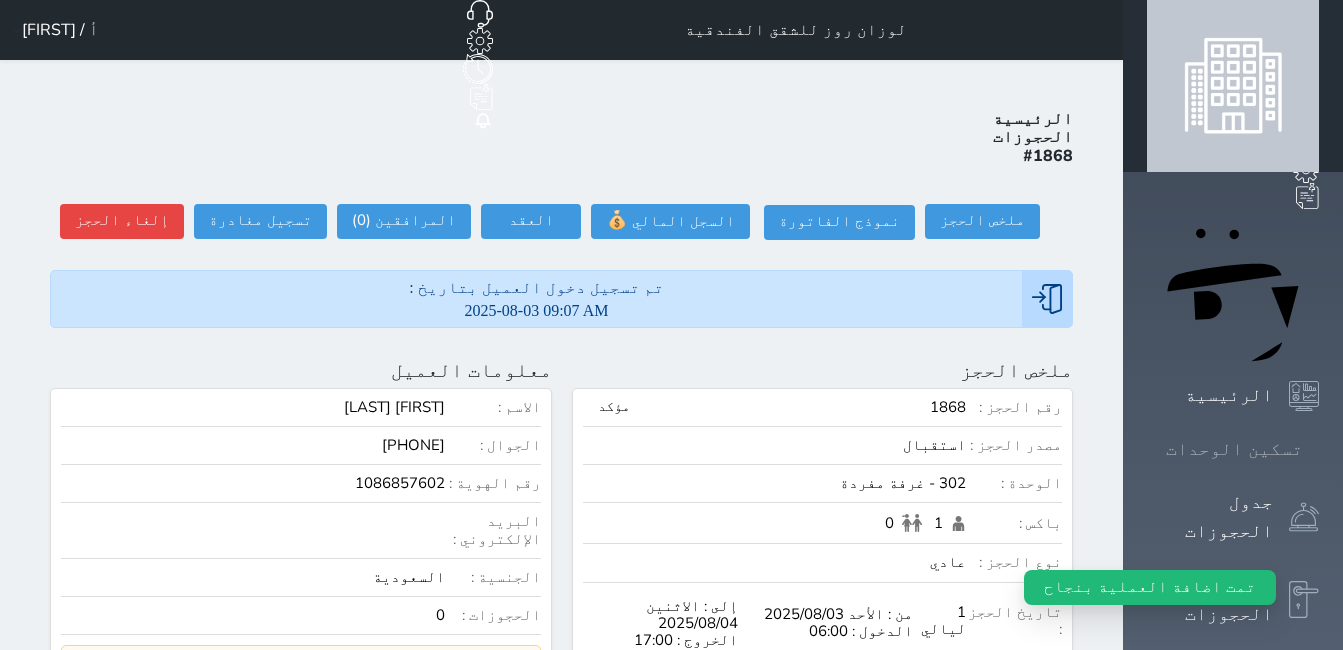 click on "تسكين الوحدات" at bounding box center (1234, 449) 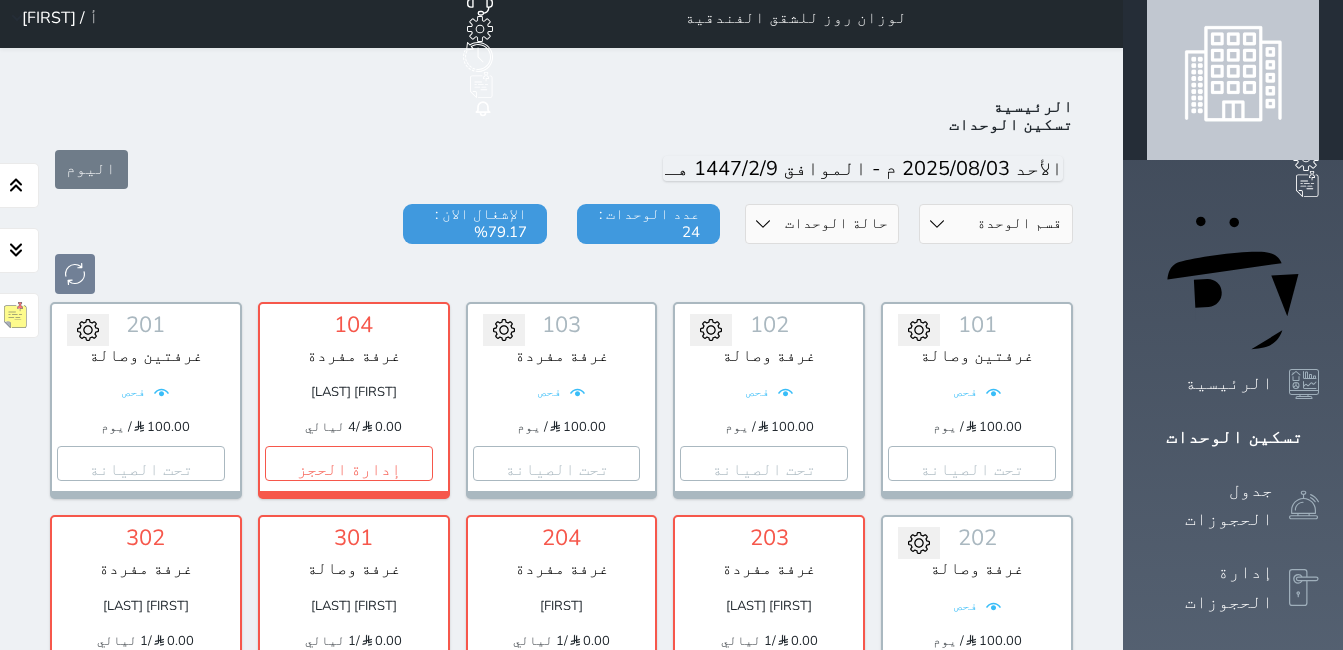 scroll, scrollTop: 0, scrollLeft: 0, axis: both 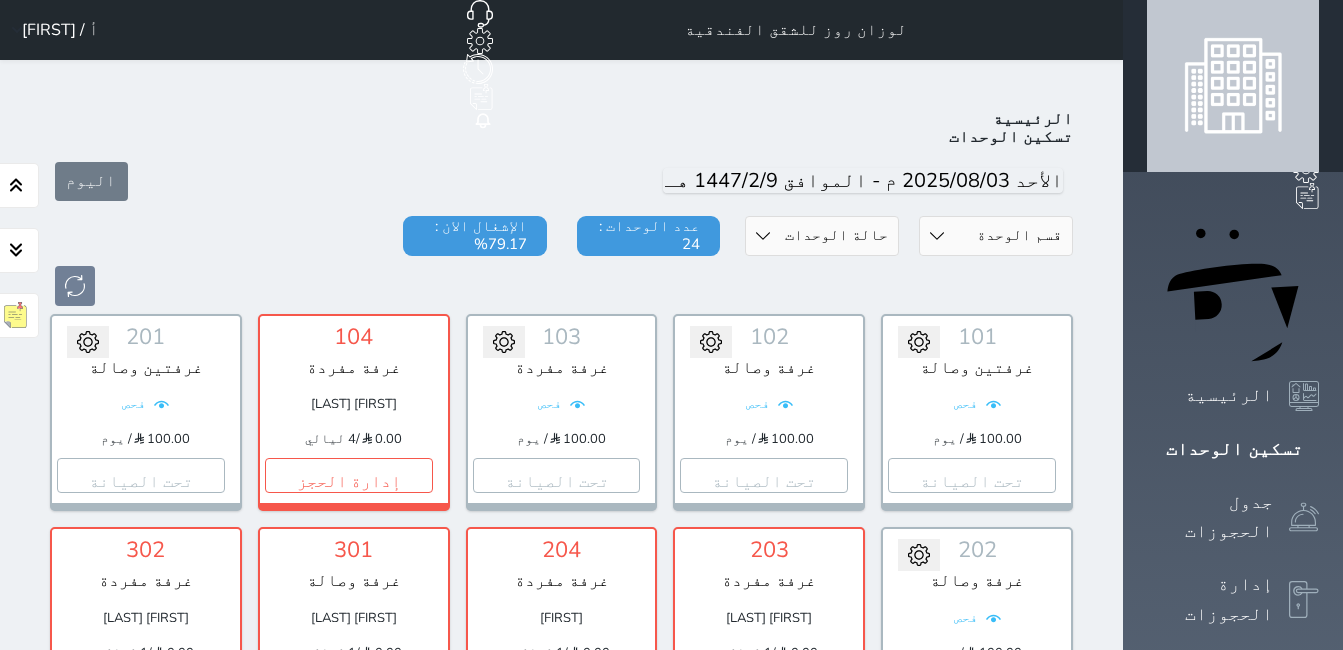 click 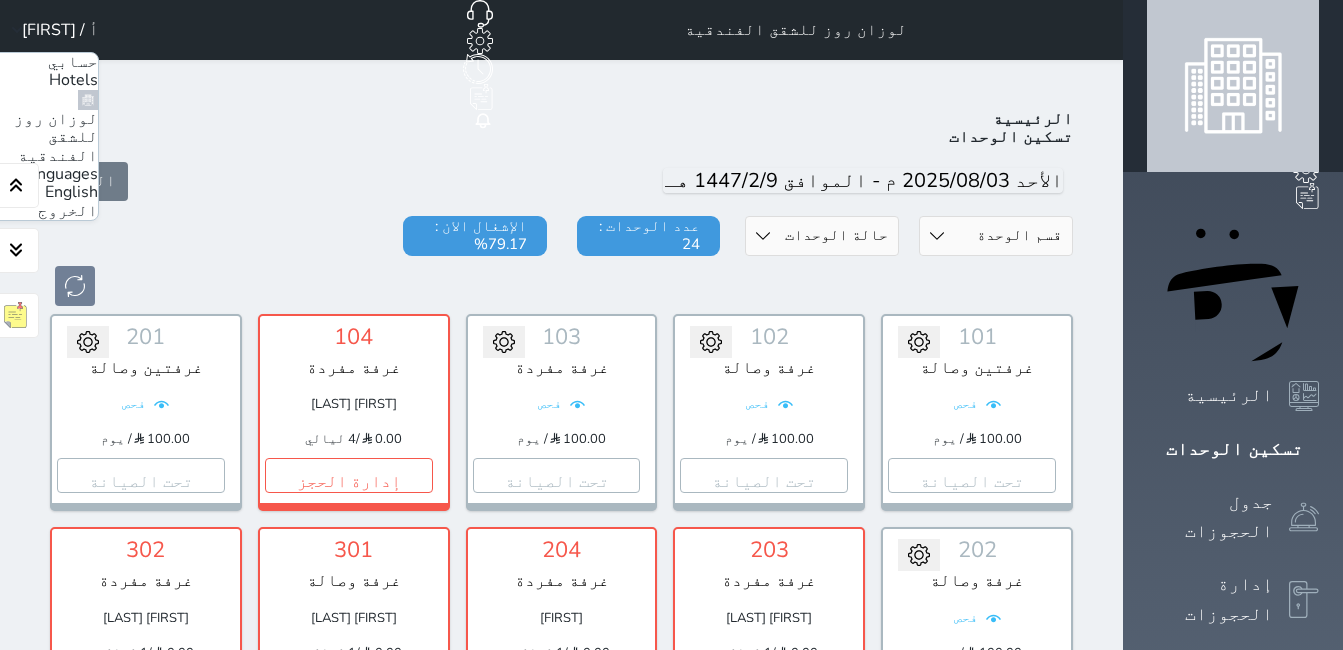 click on "الخروج" at bounding box center (68, 211) 